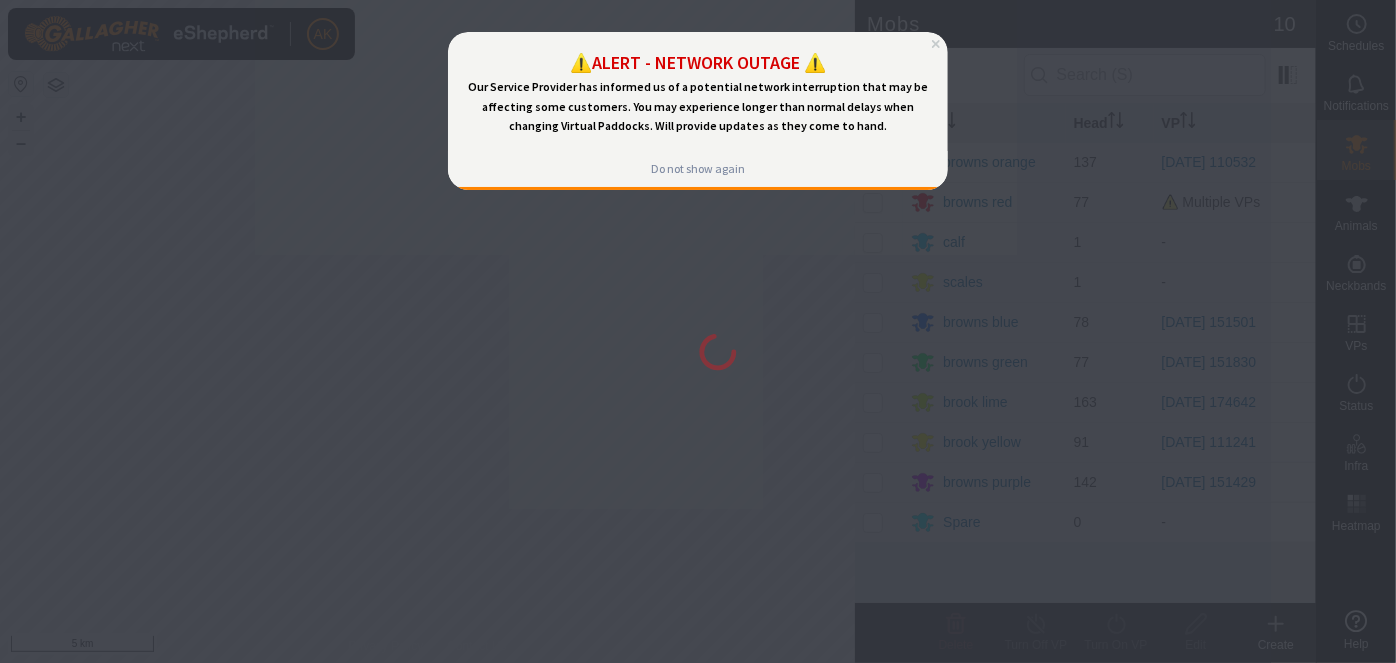 scroll, scrollTop: 0, scrollLeft: 0, axis: both 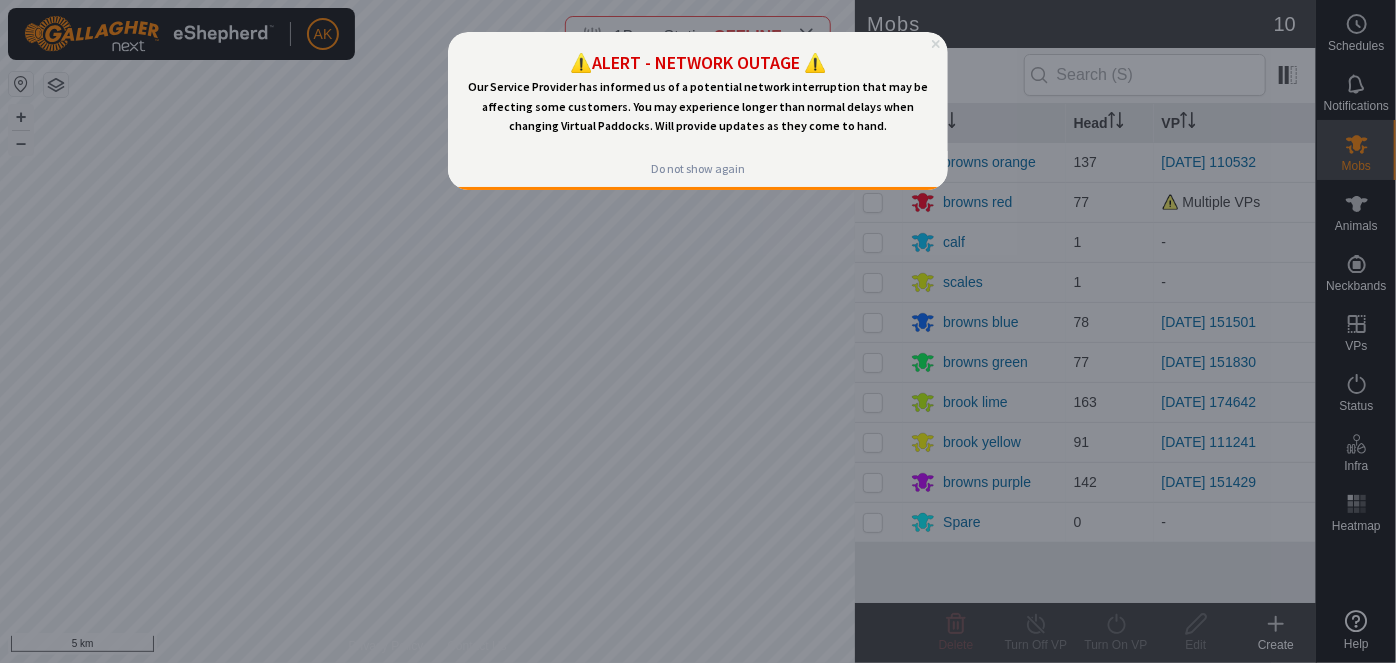 click 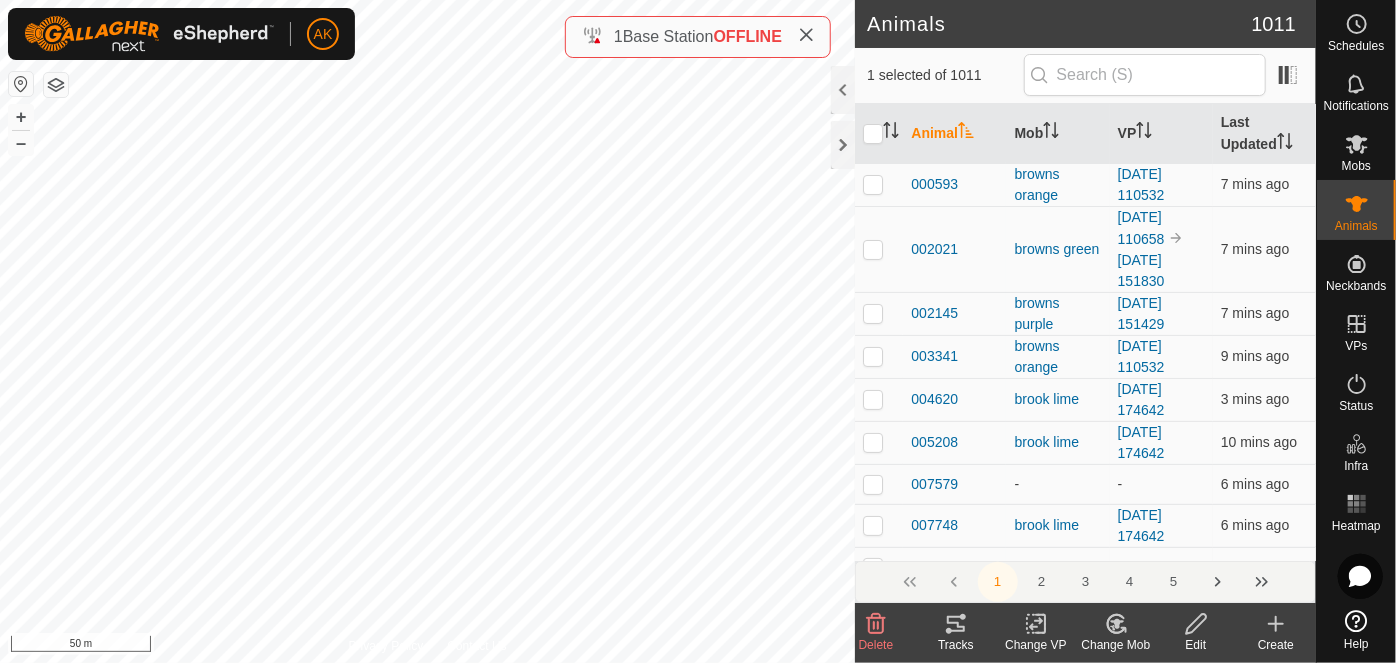 click 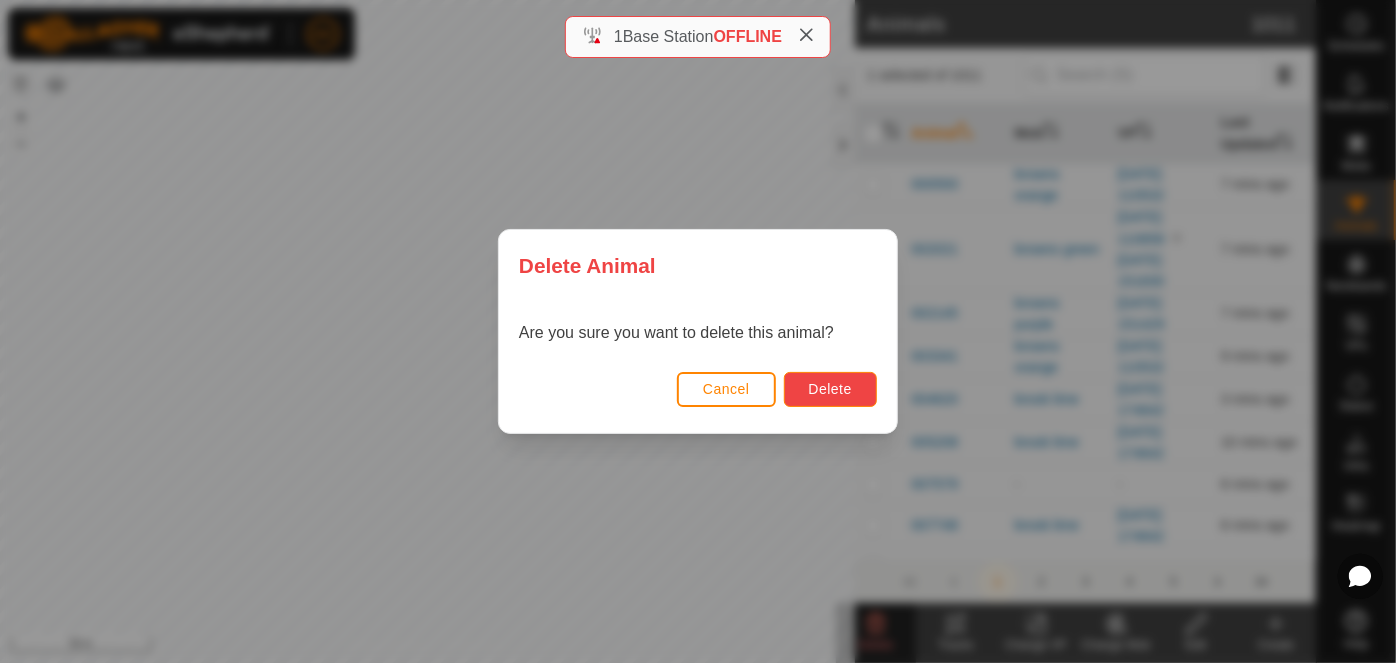 click on "Delete" at bounding box center (830, 389) 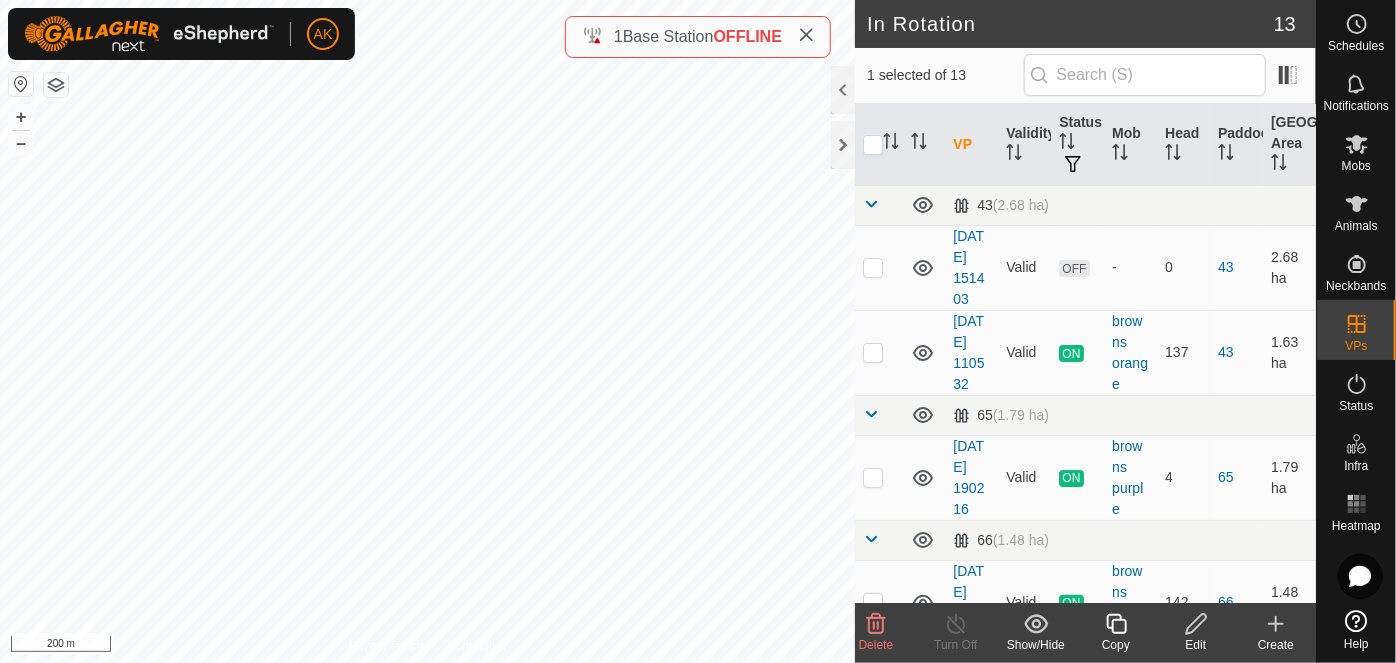 click 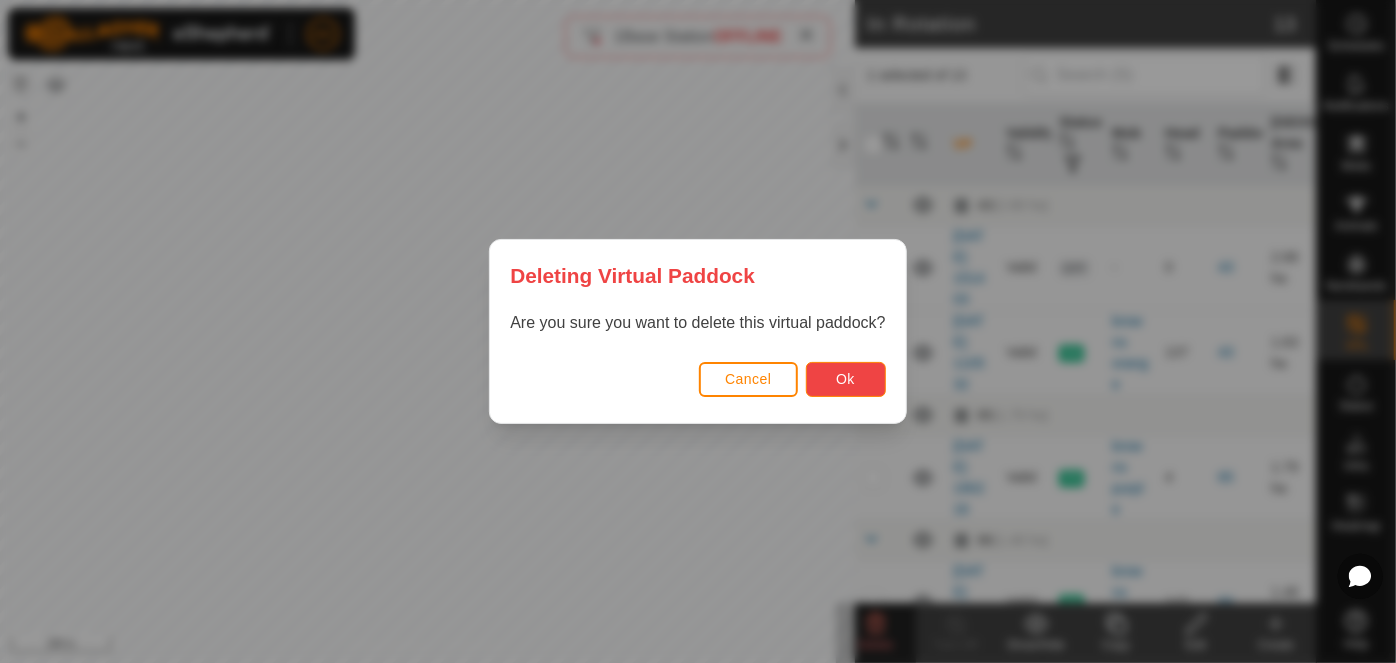 click on "Ok" at bounding box center [845, 379] 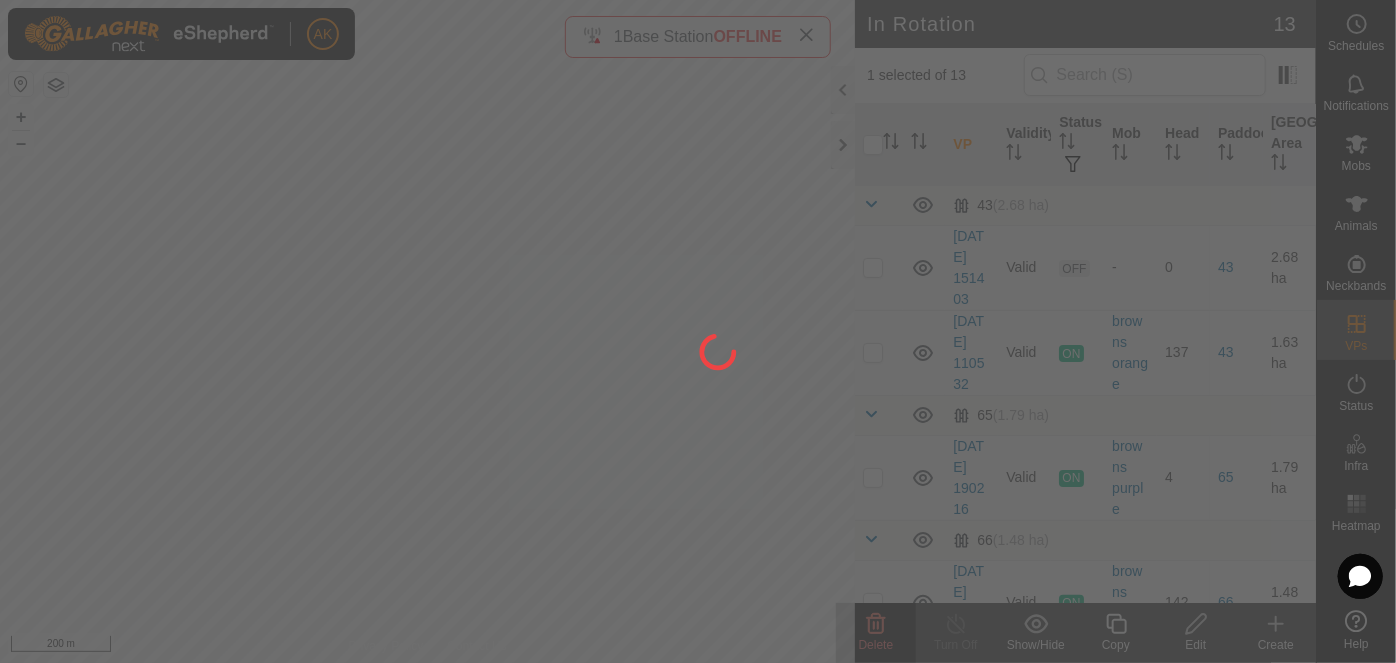 checkbox on "false" 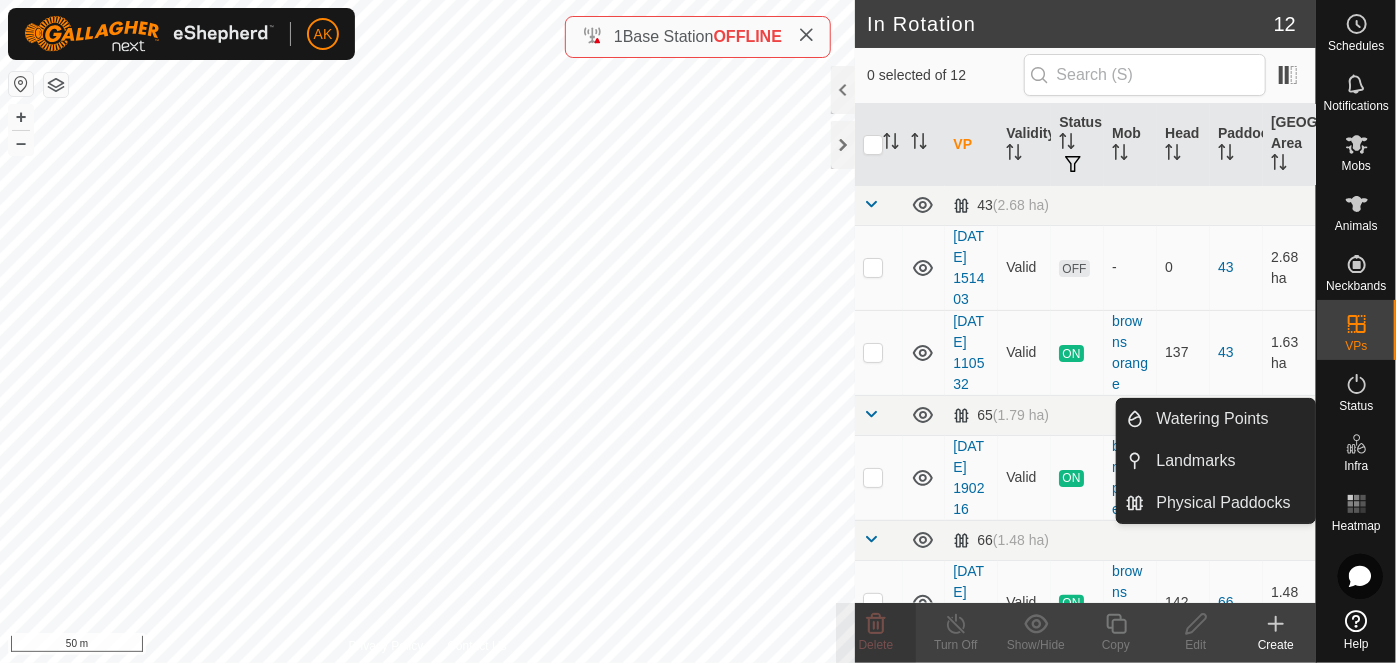 click 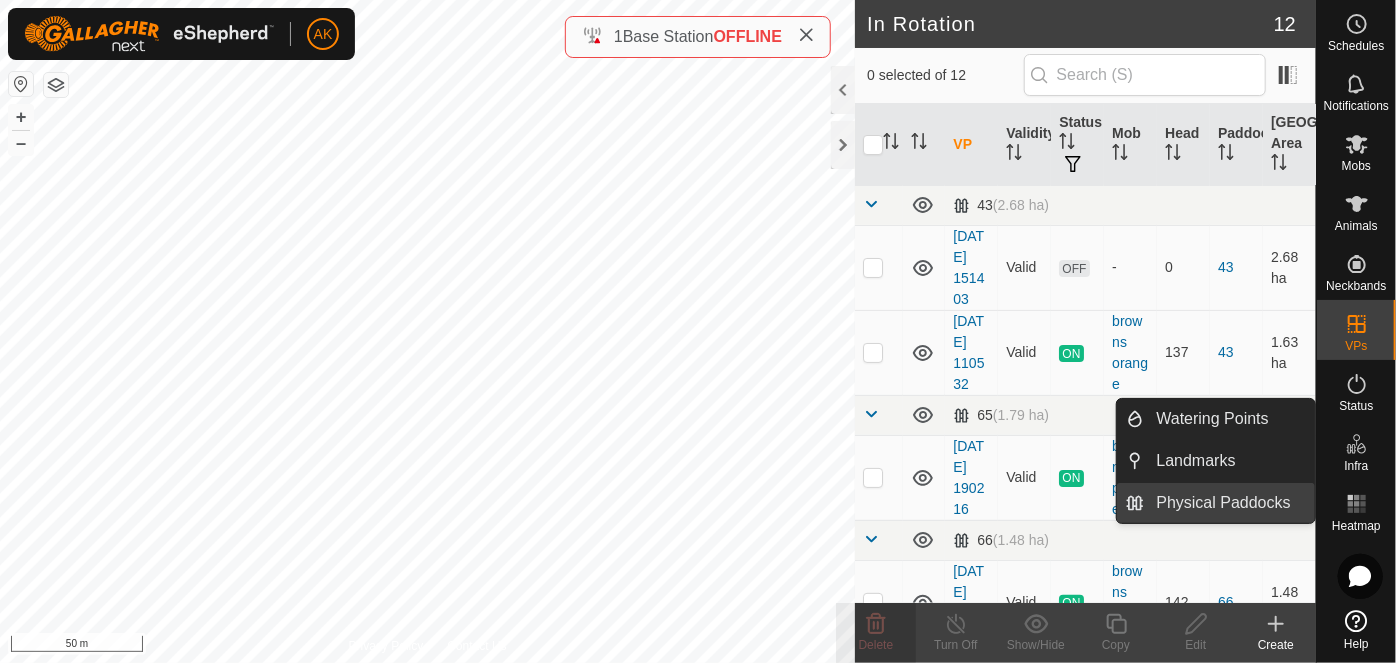 click on "Physical Paddocks" at bounding box center [1230, 503] 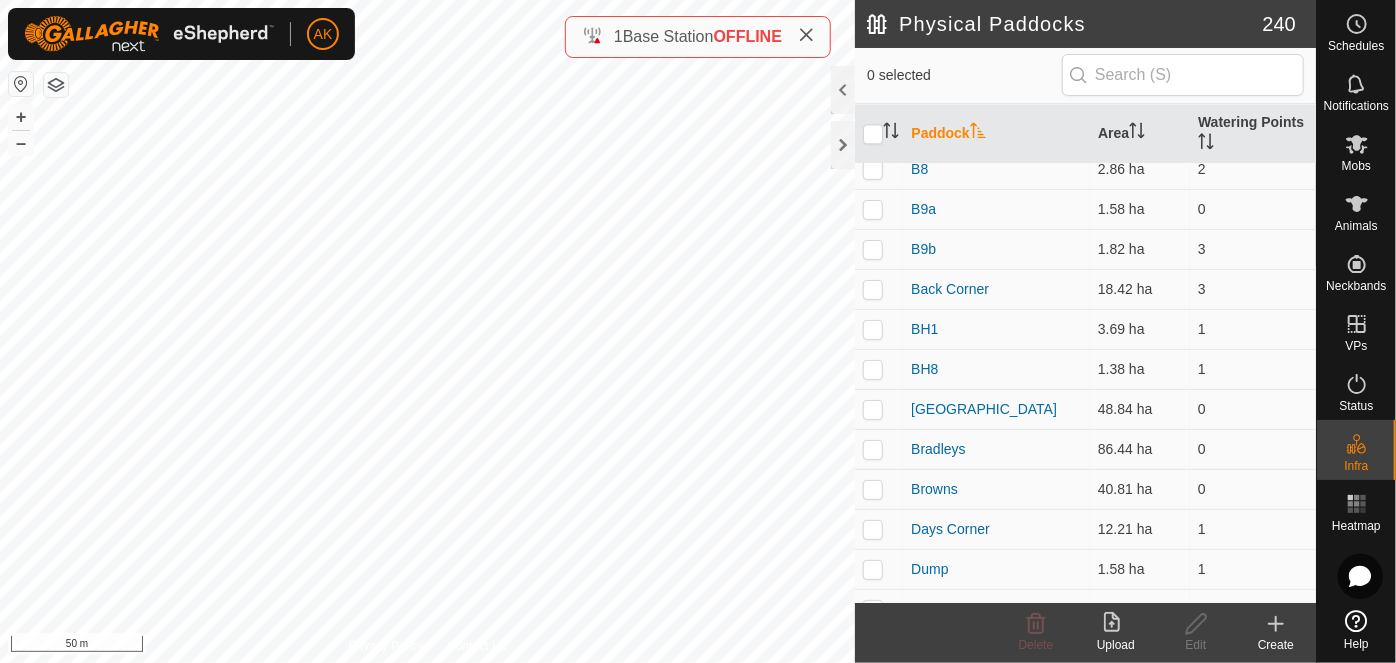 scroll, scrollTop: 6181, scrollLeft: 0, axis: vertical 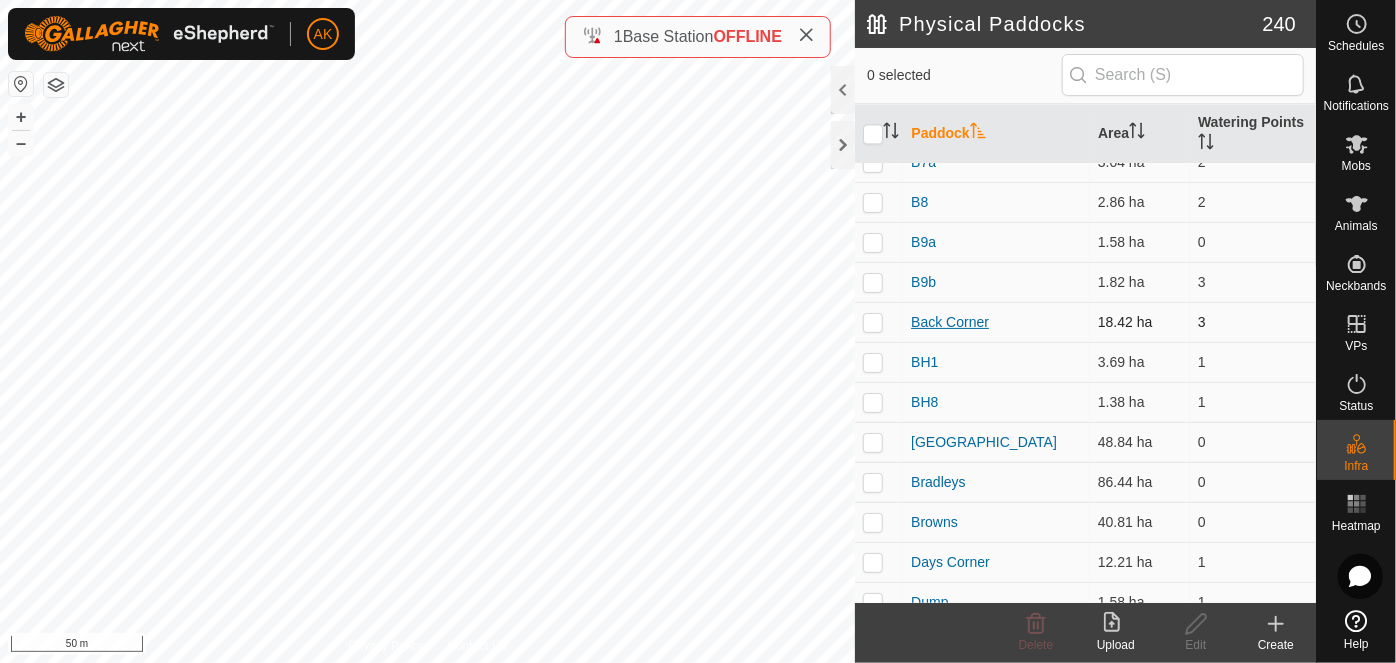 click on "Back Corner" at bounding box center [950, 322] 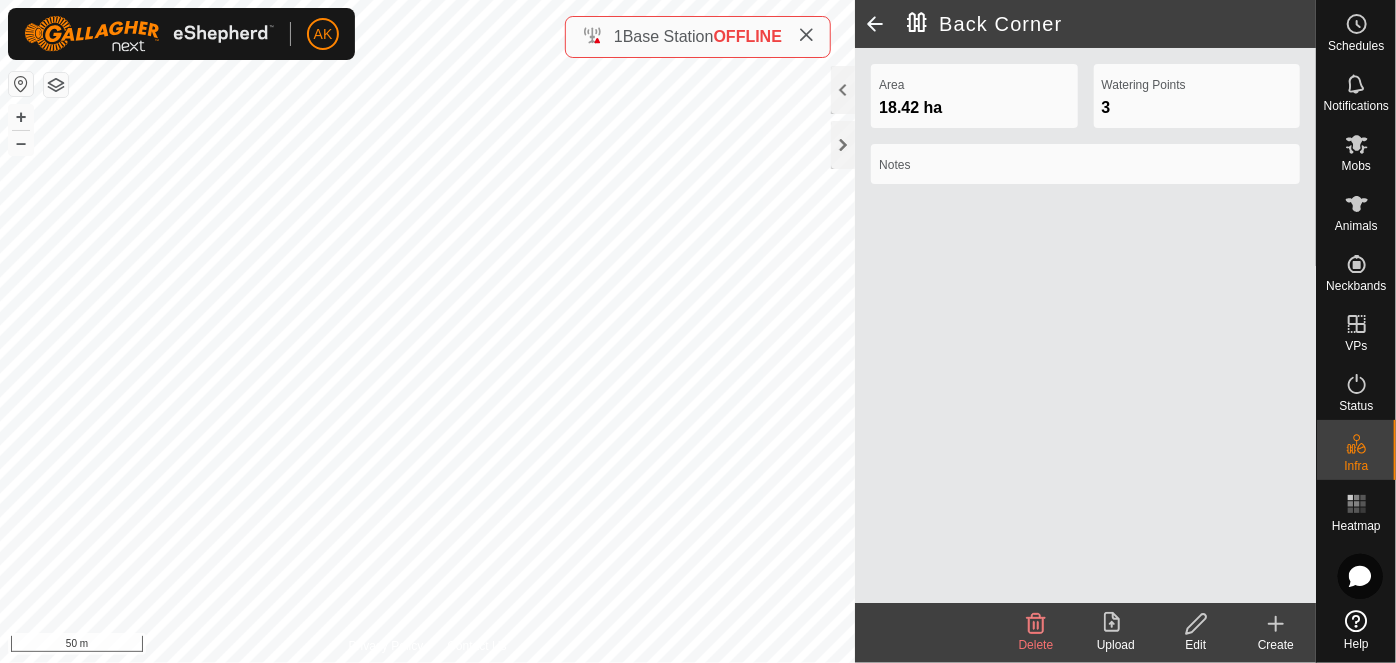 click 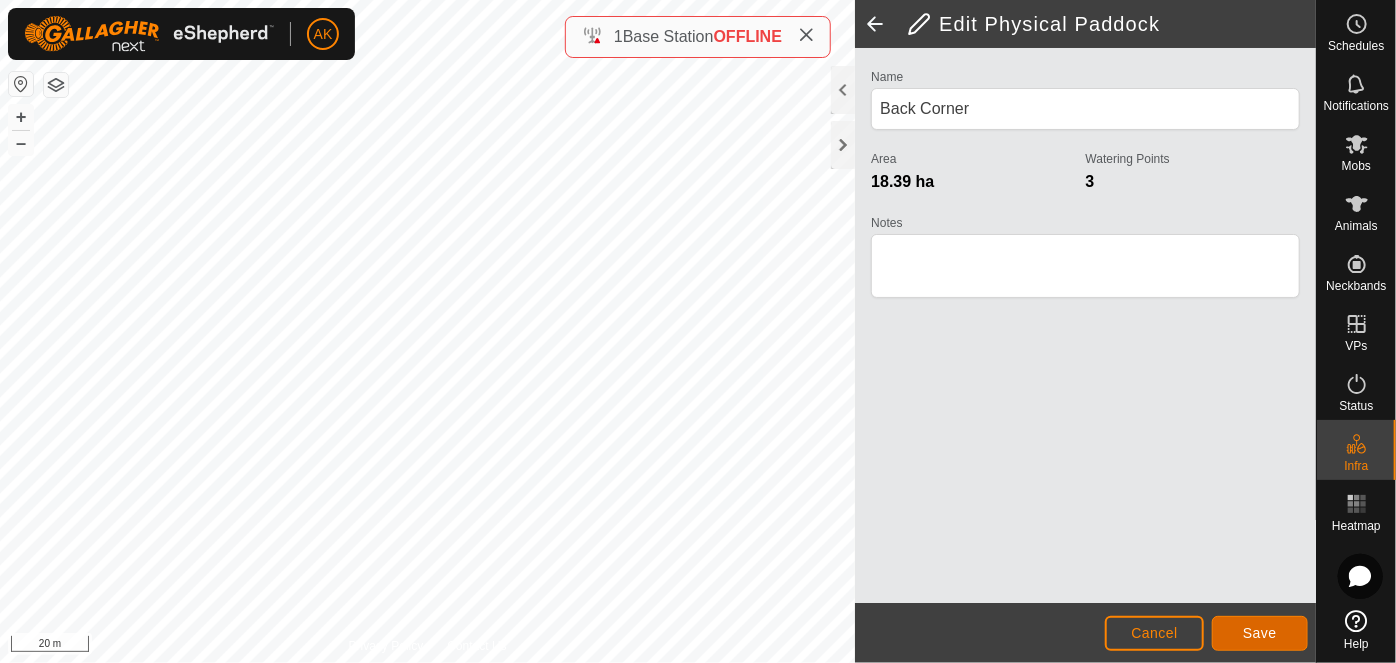 click on "Save" 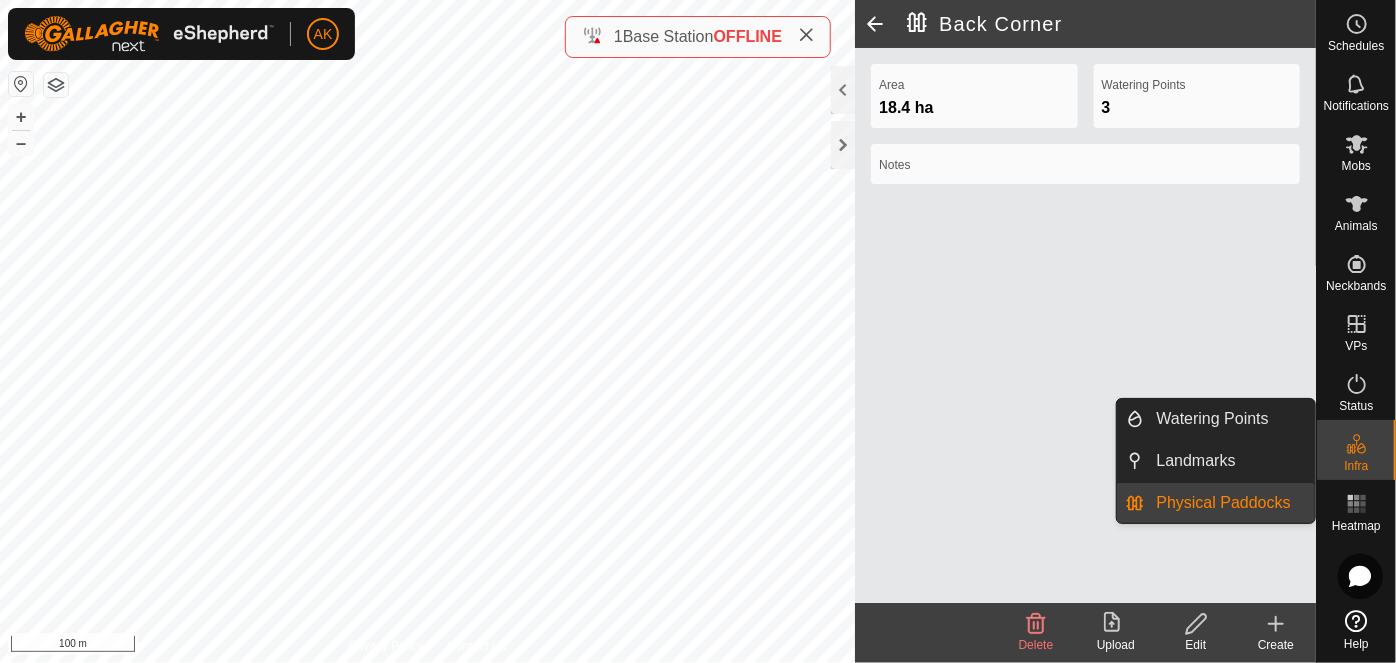 click 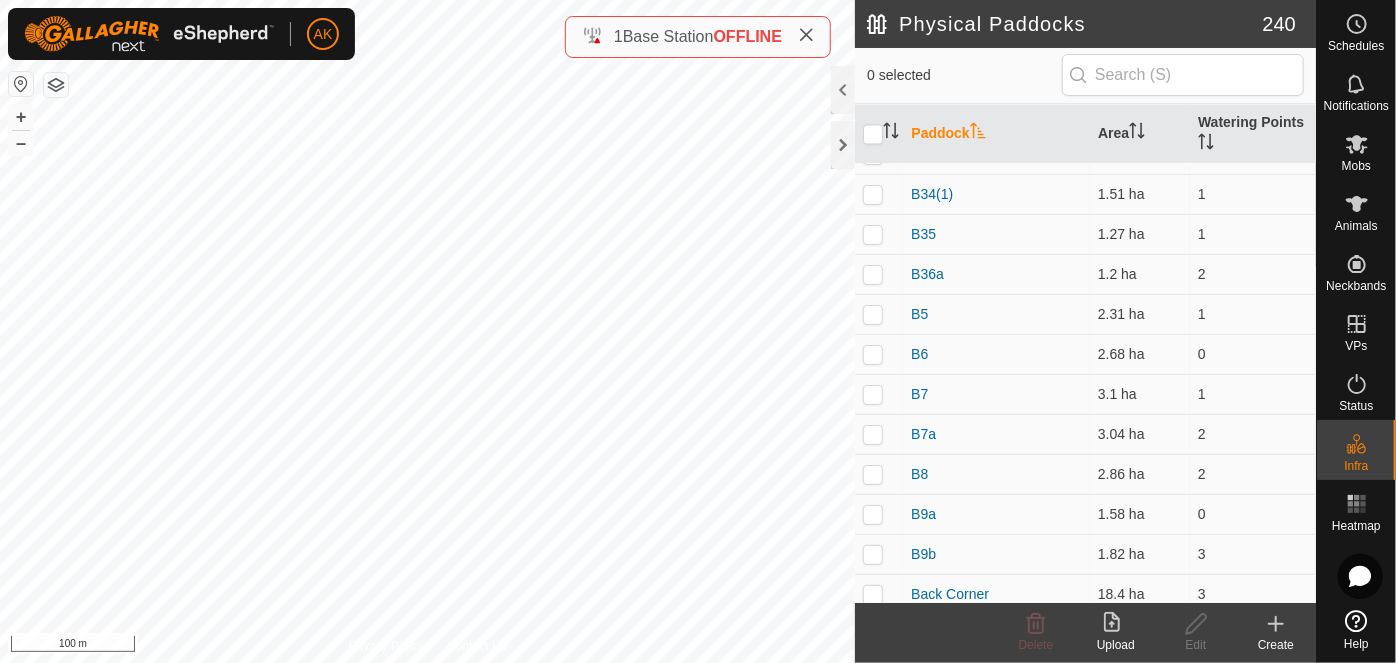 scroll, scrollTop: 6272, scrollLeft: 0, axis: vertical 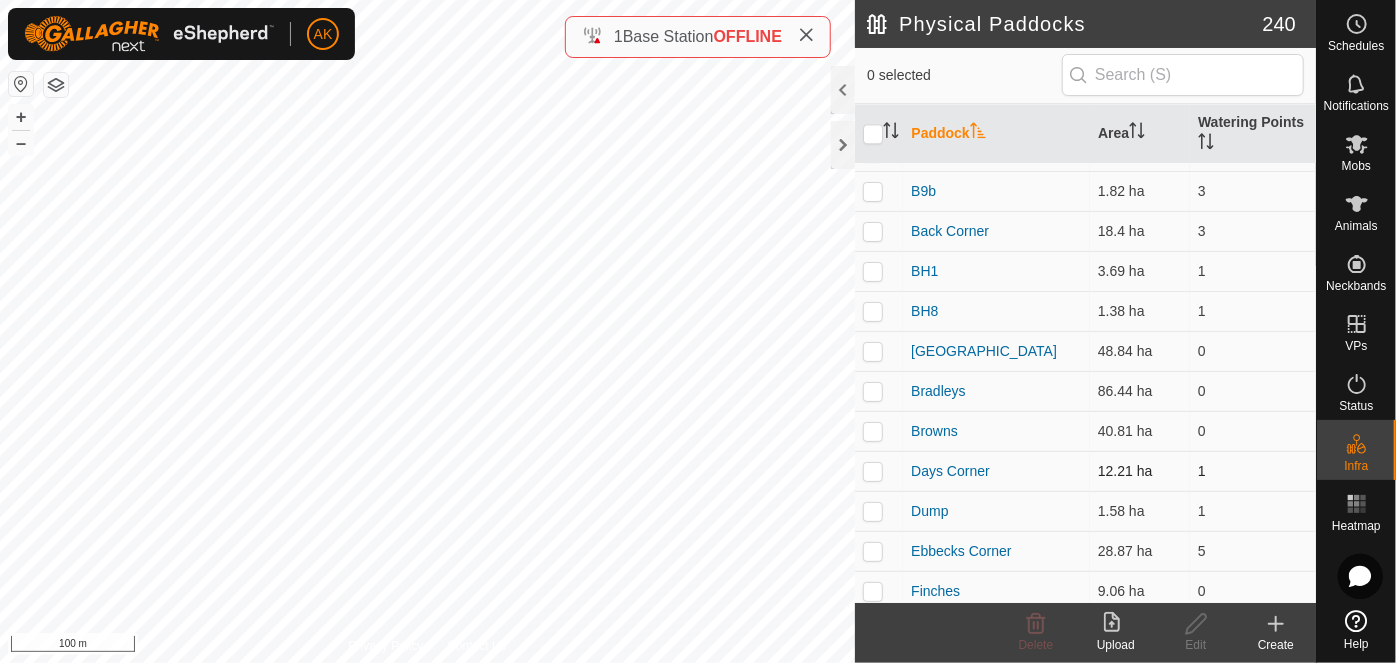 click at bounding box center [873, 471] 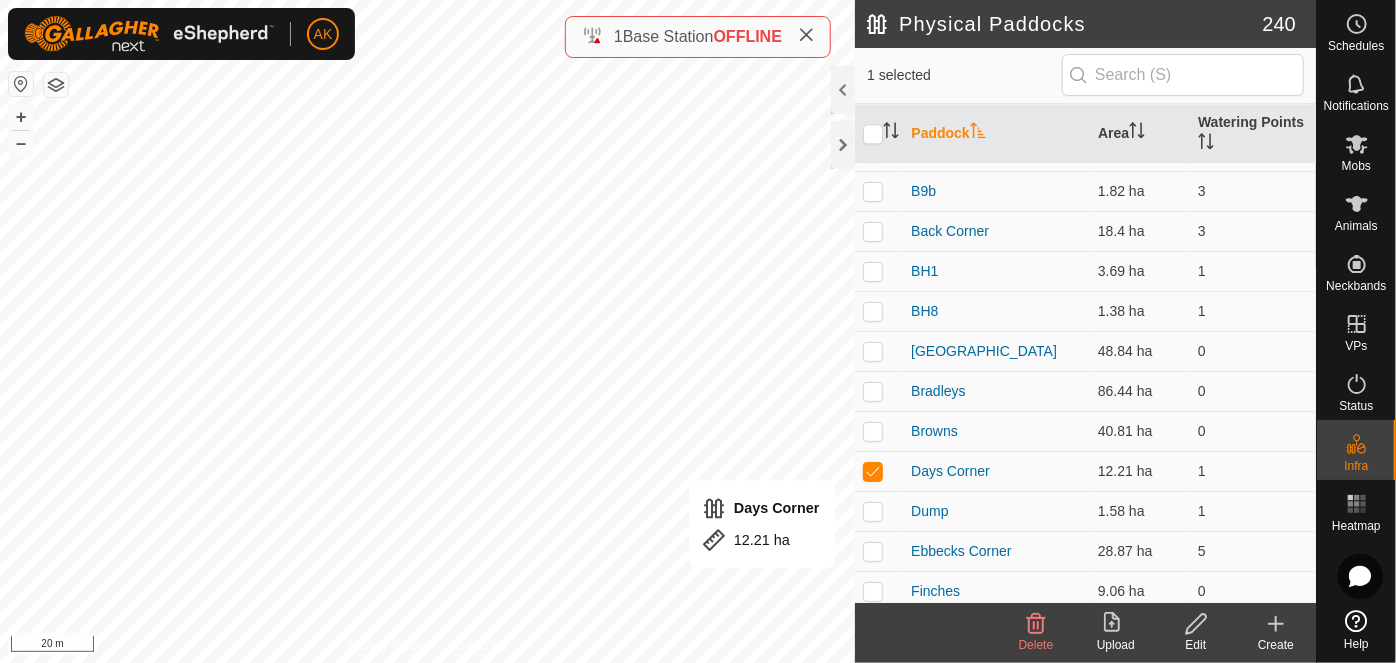 click 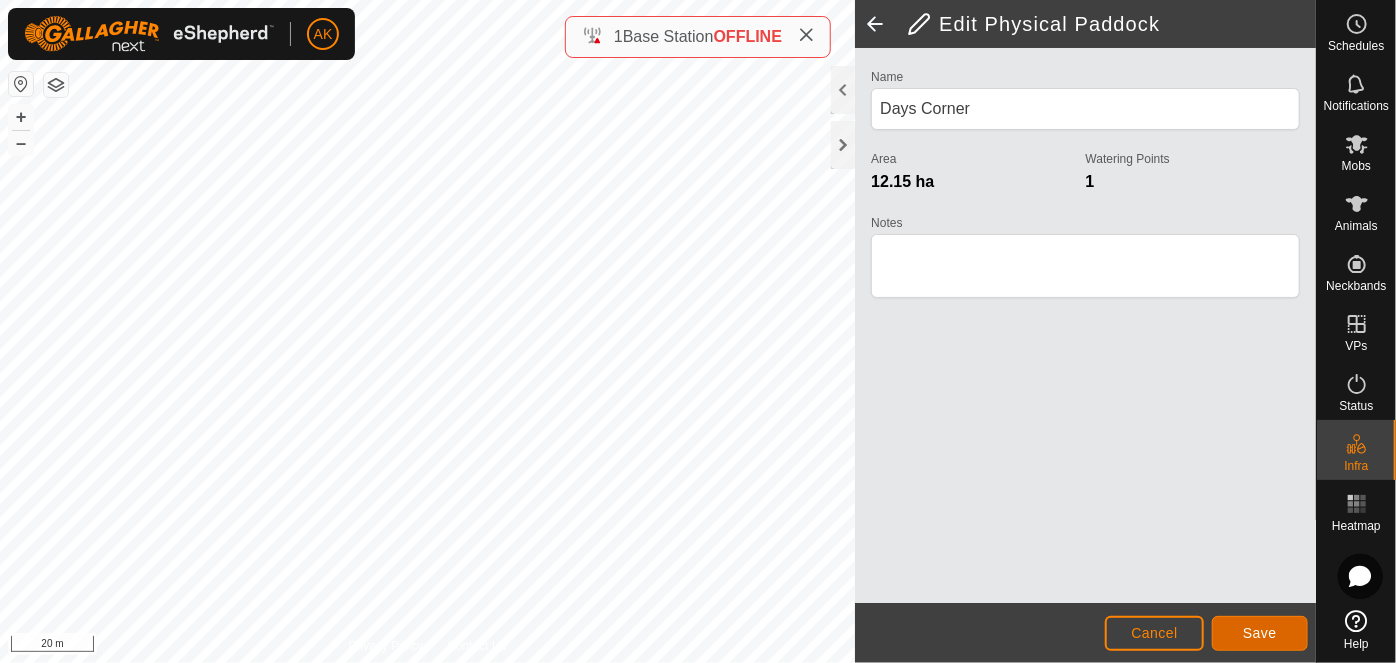click on "Save" 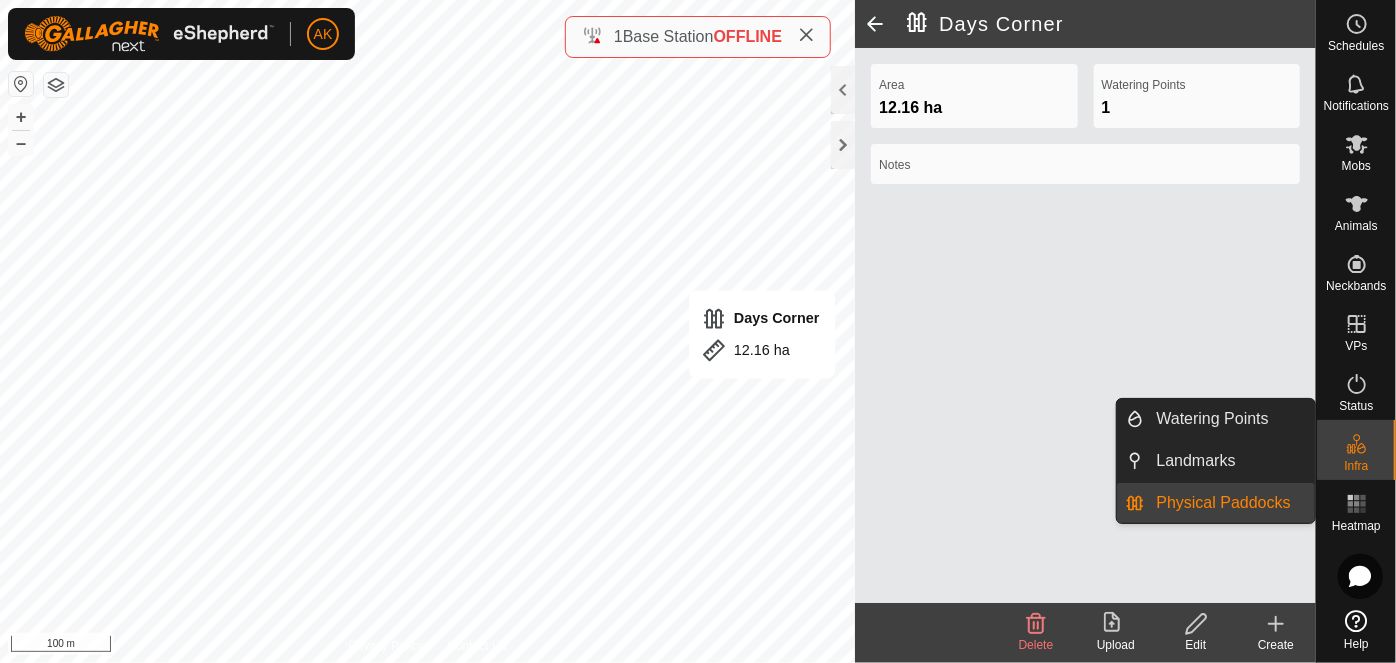 click on "Infra" at bounding box center (1356, 466) 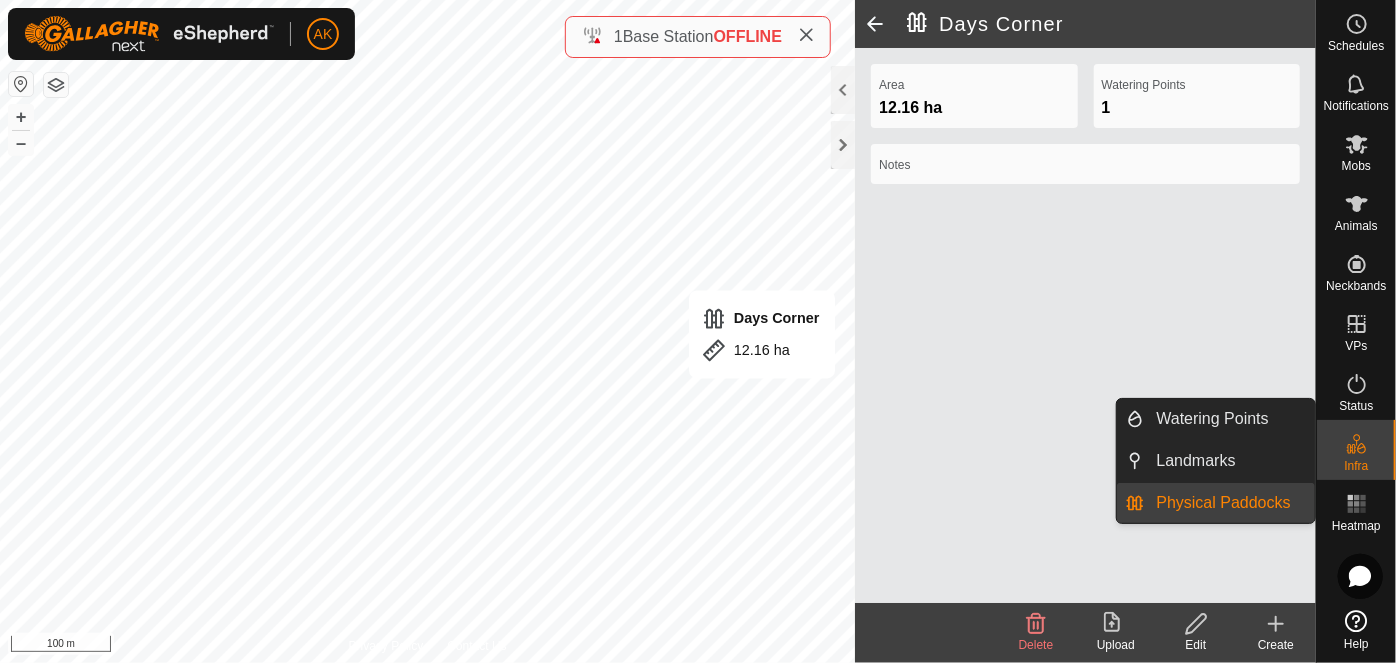 click on "Physical Paddocks" at bounding box center (1230, 503) 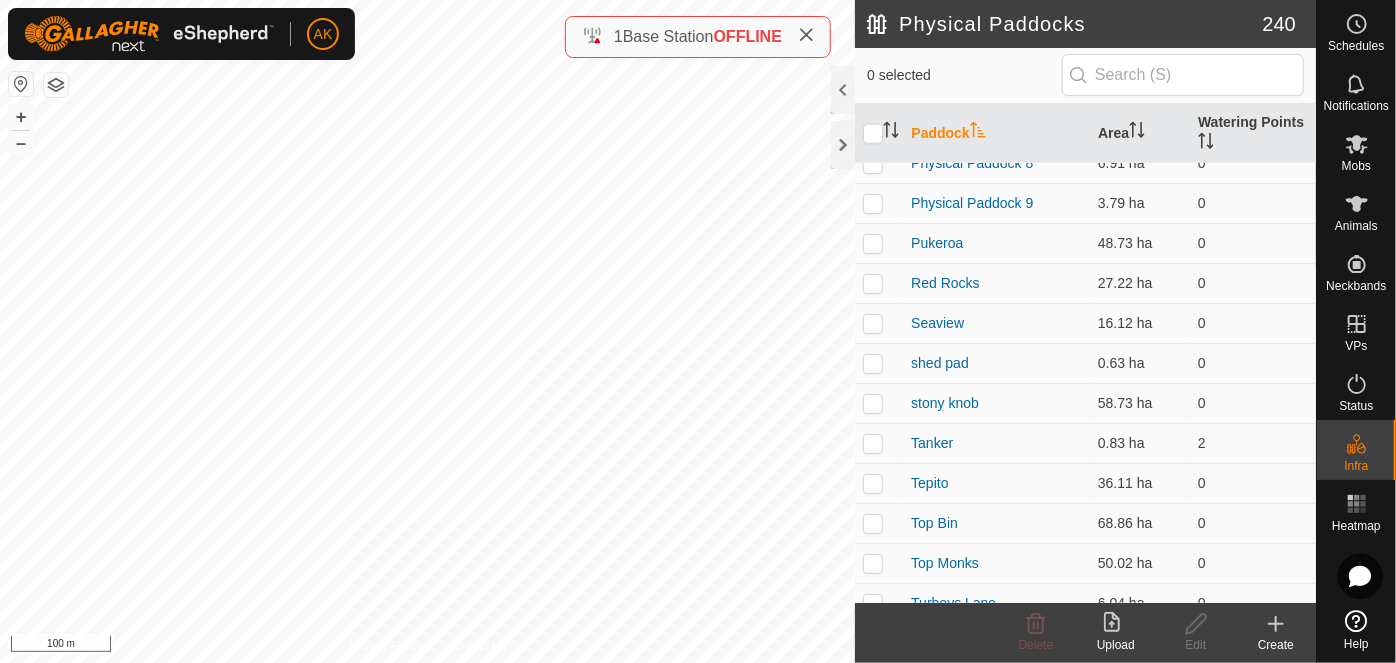 scroll, scrollTop: 9159, scrollLeft: 0, axis: vertical 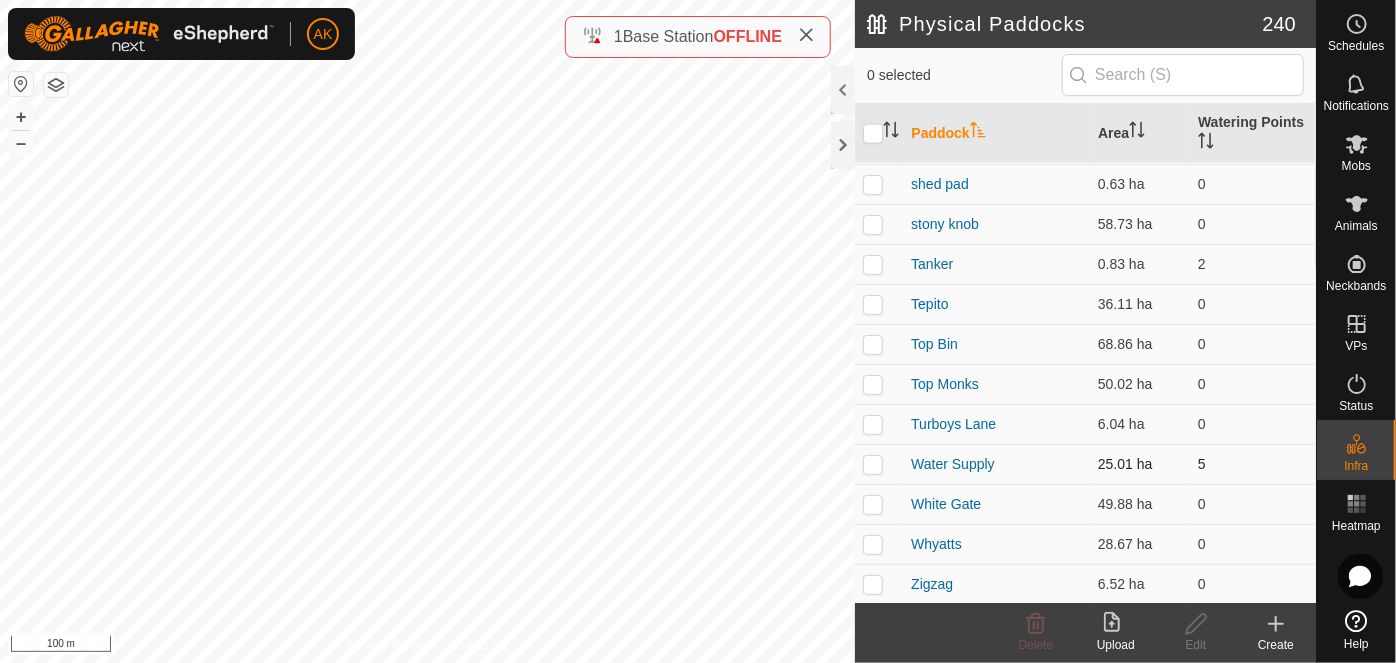 click at bounding box center [873, 464] 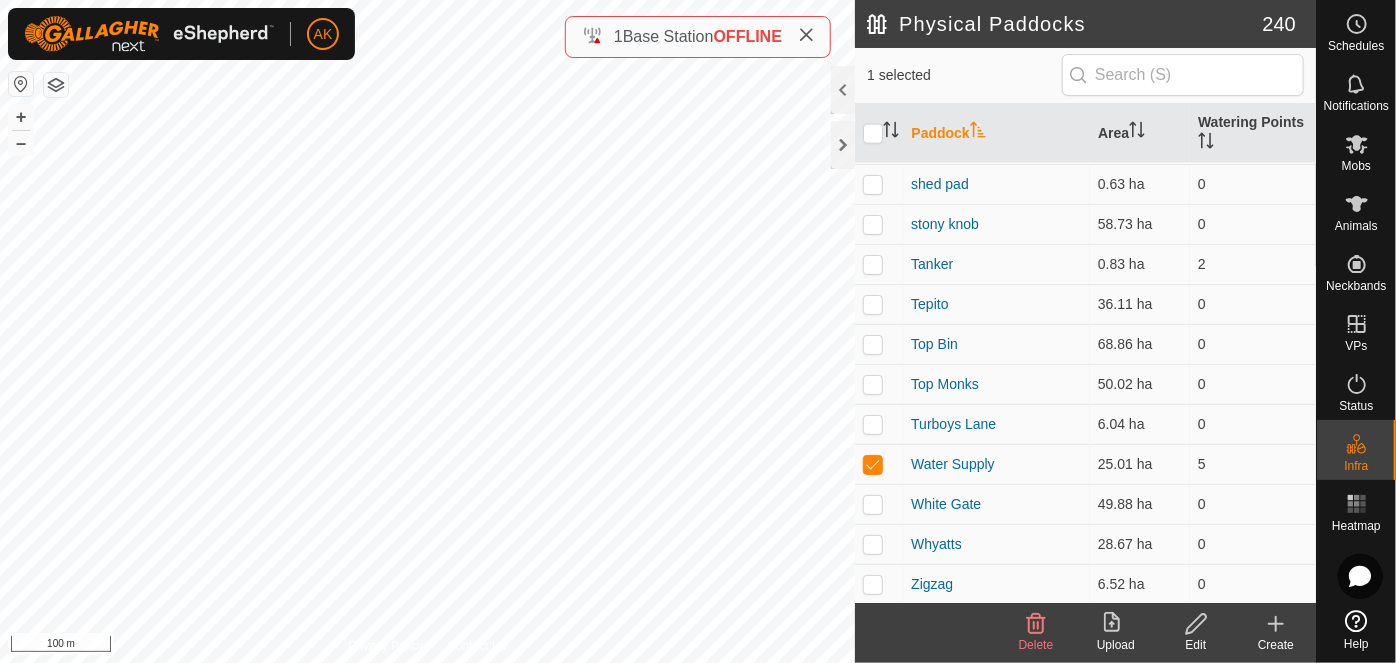 click 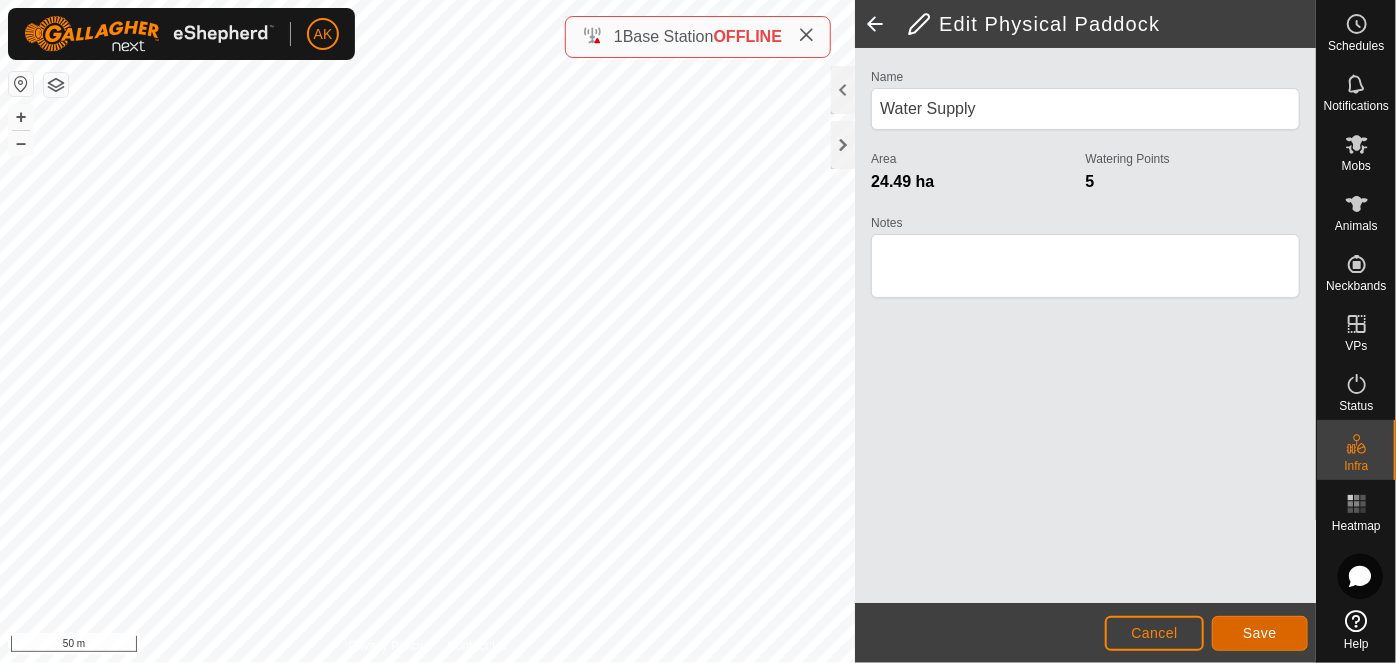 click on "Save" 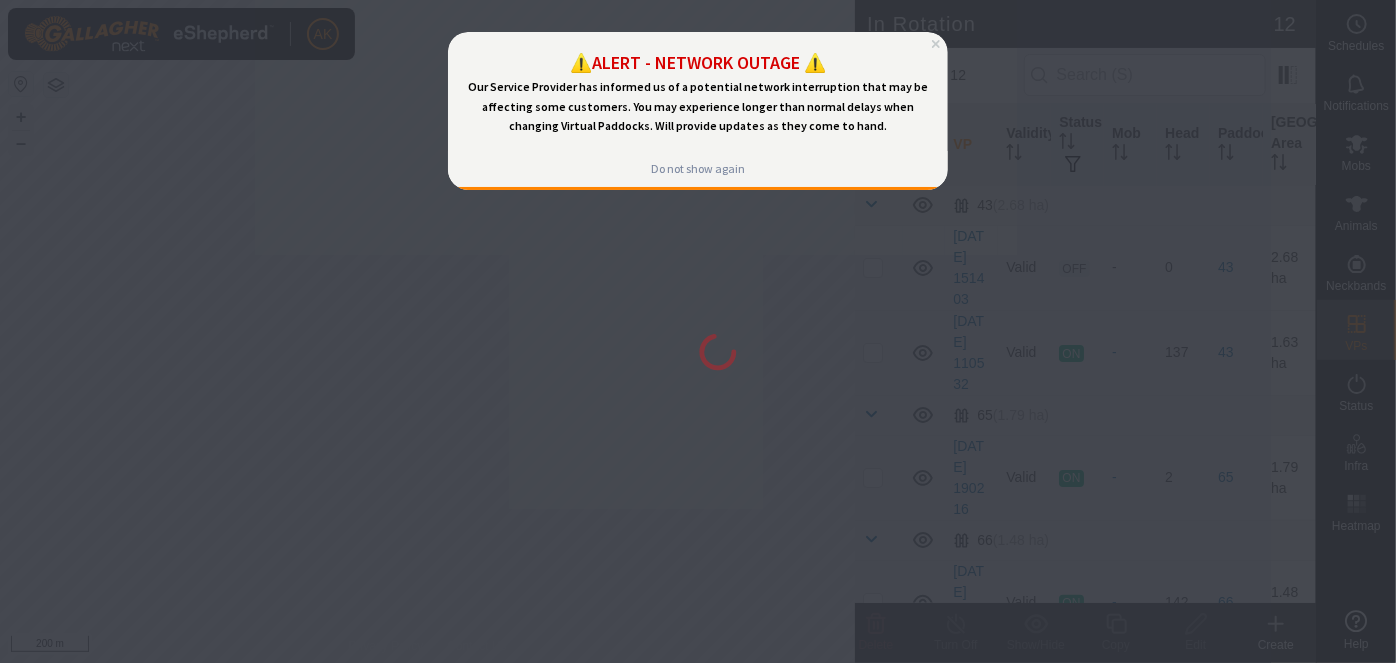 scroll, scrollTop: 0, scrollLeft: 0, axis: both 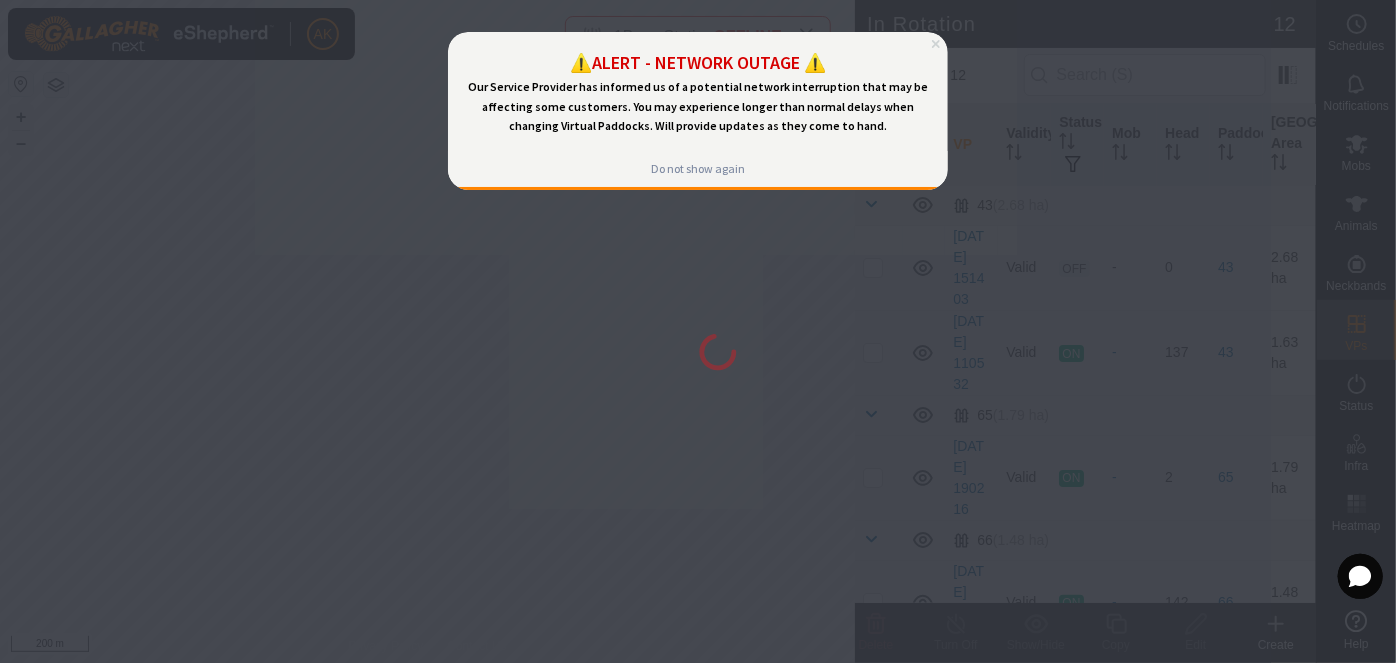 click 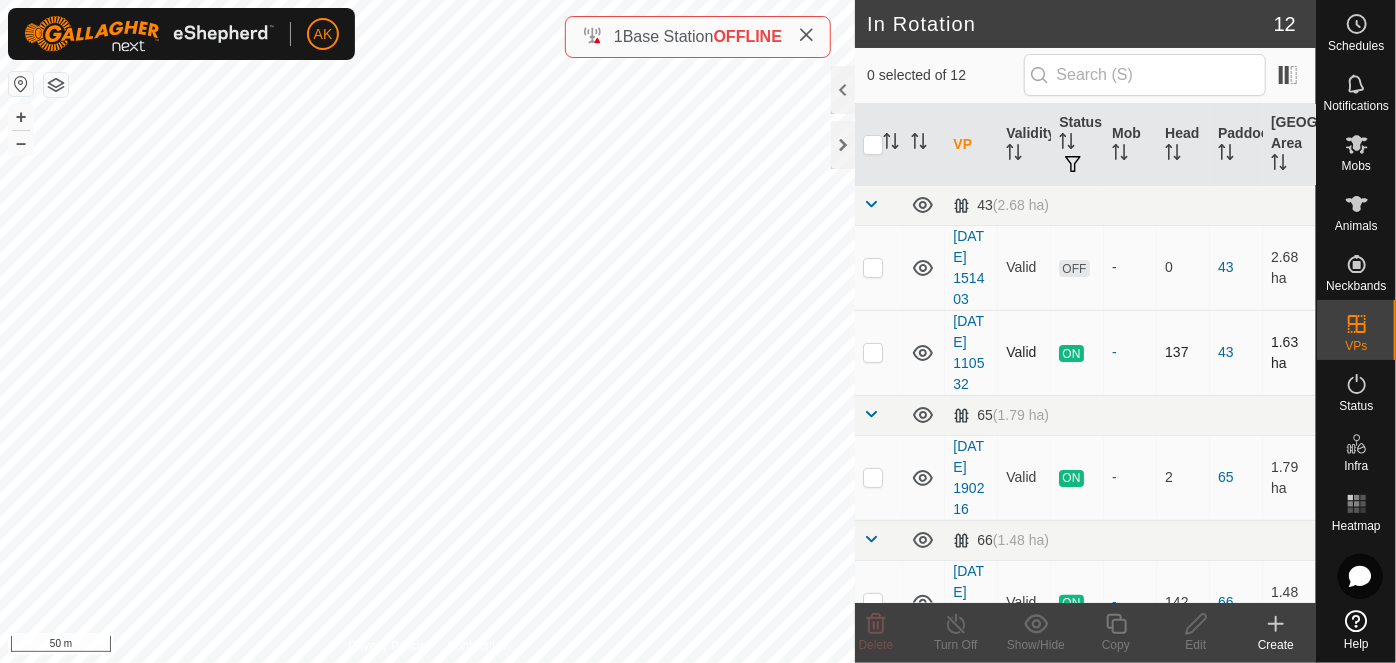checkbox on "true" 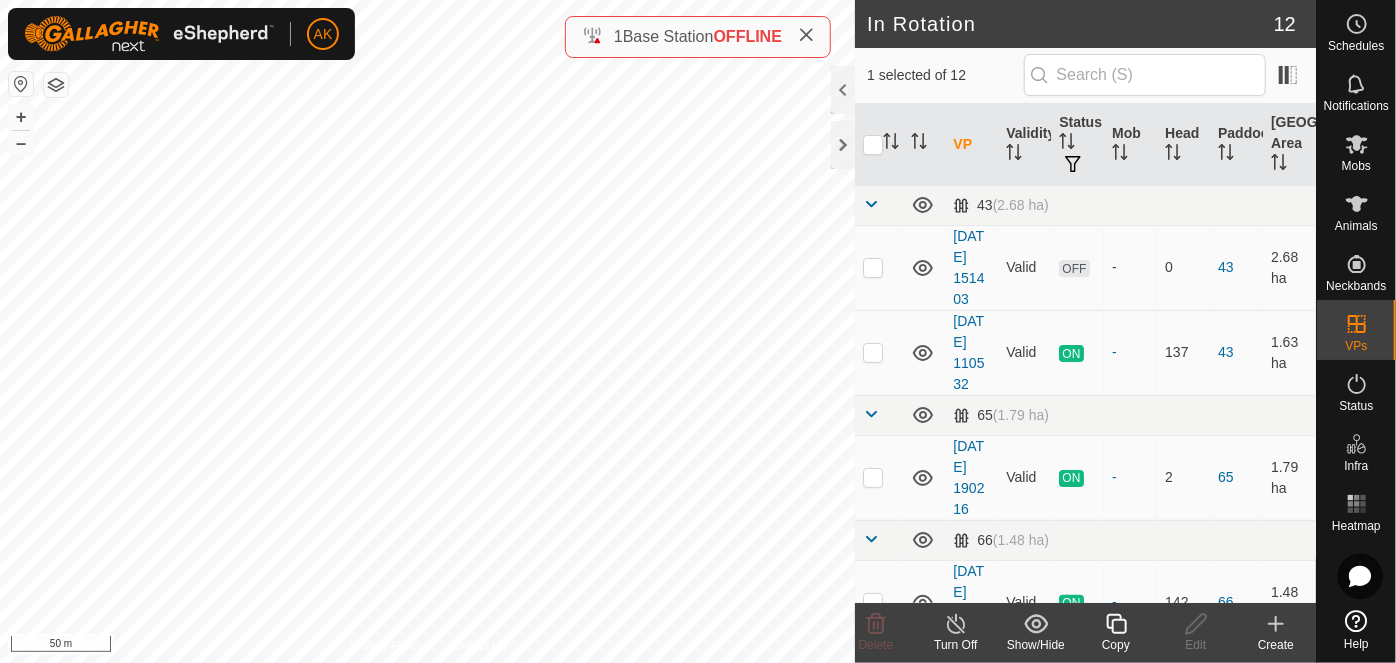 click 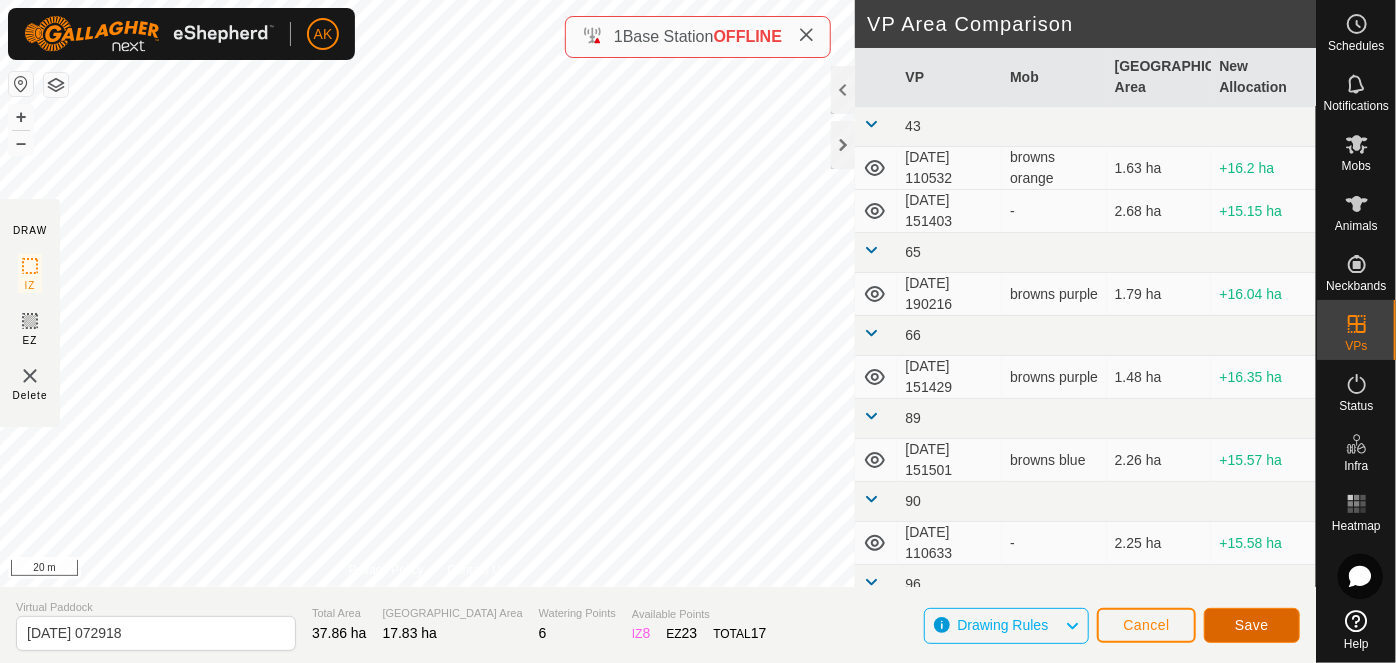 click on "Save" 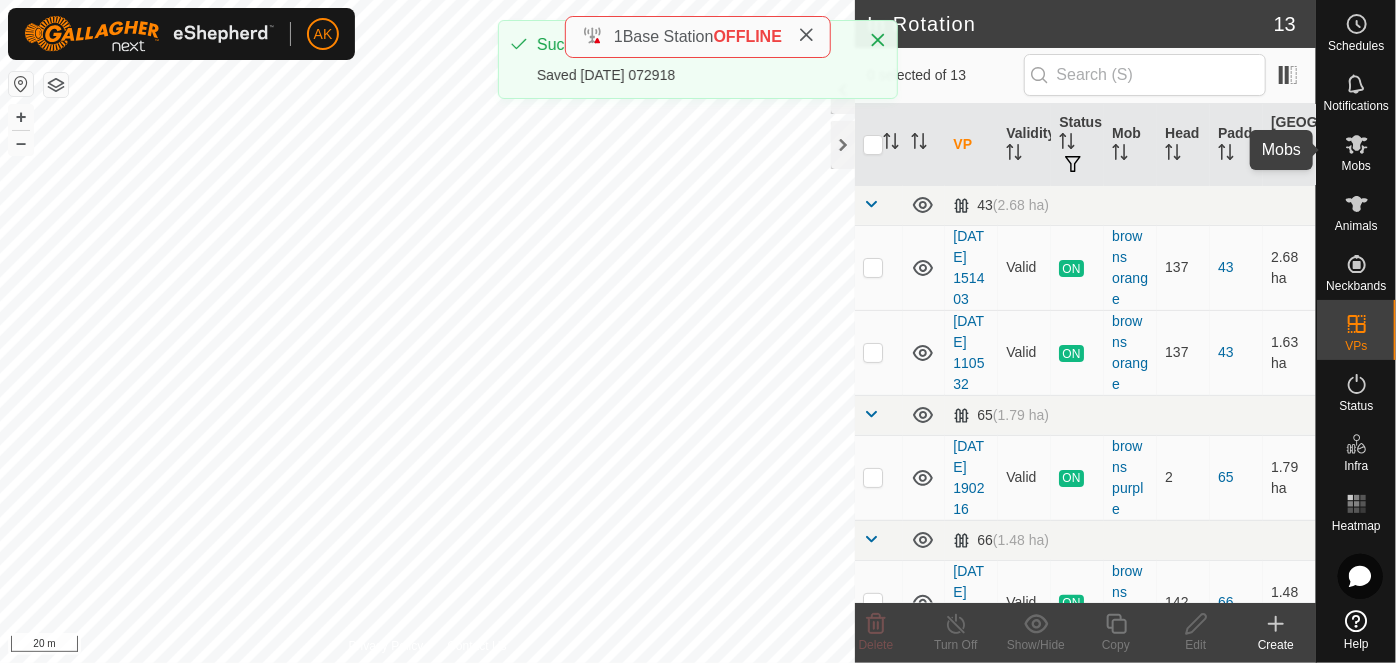 click 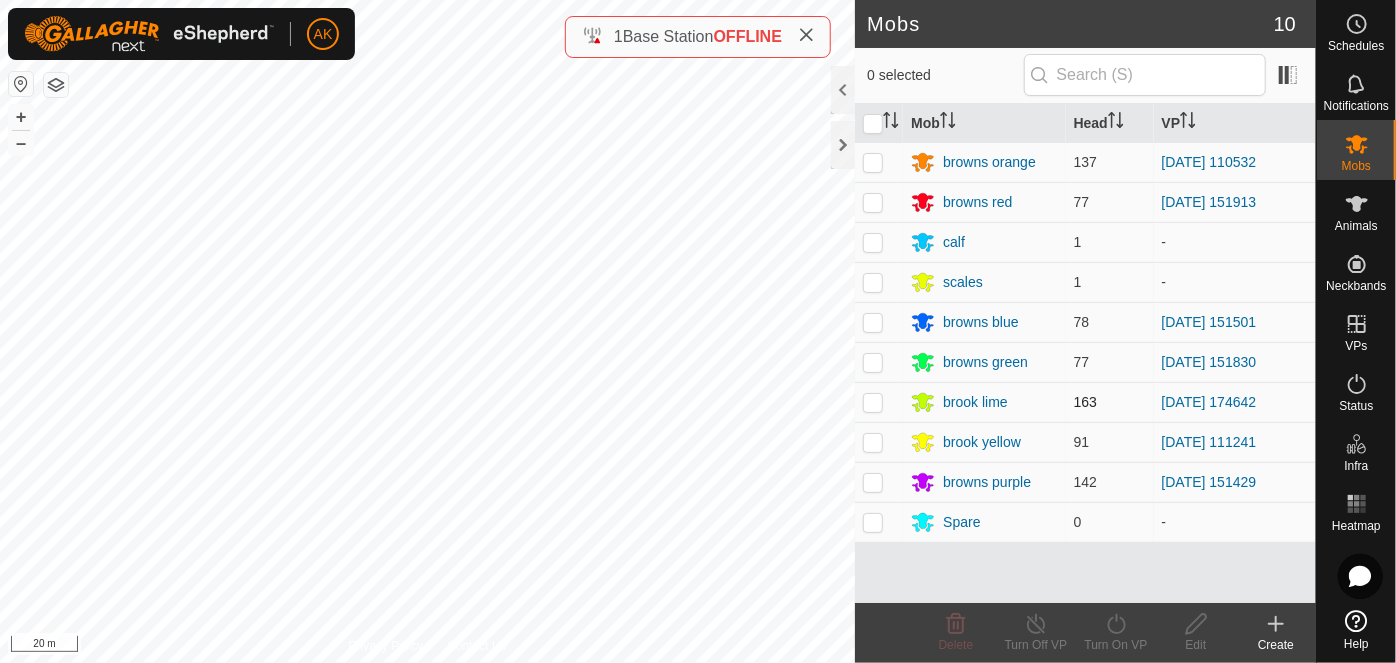 click at bounding box center [873, 402] 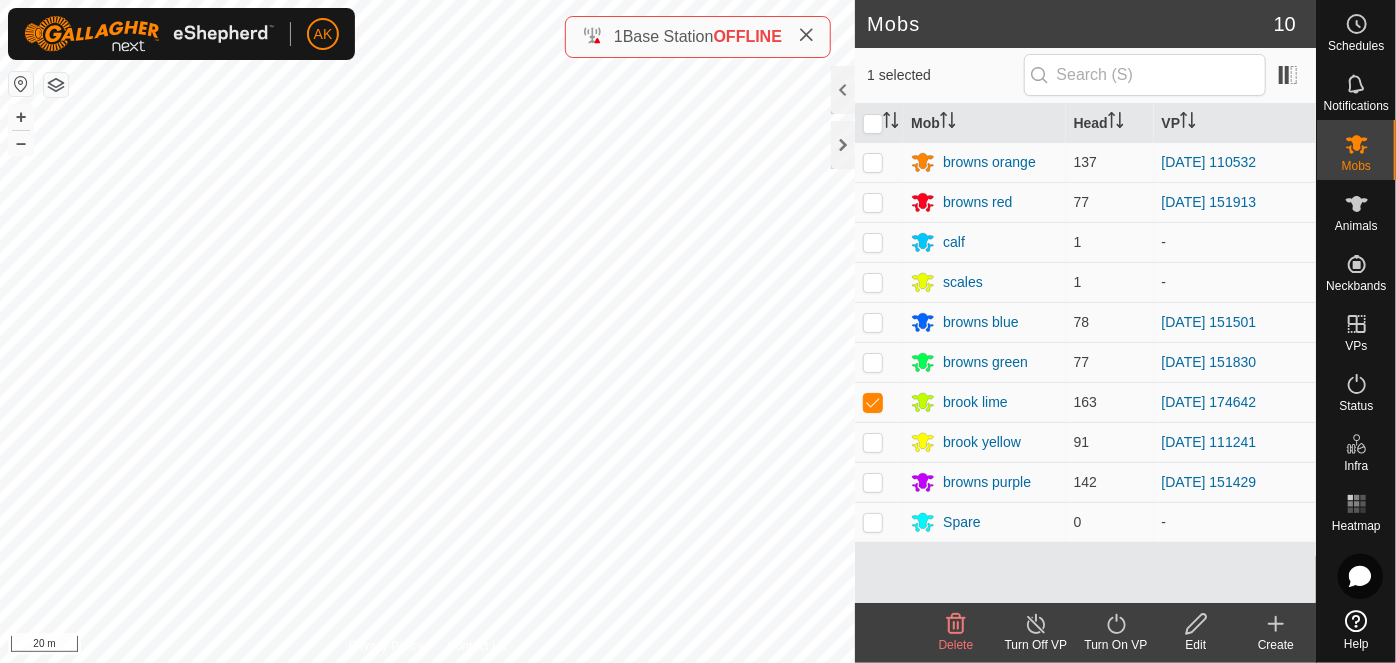 click 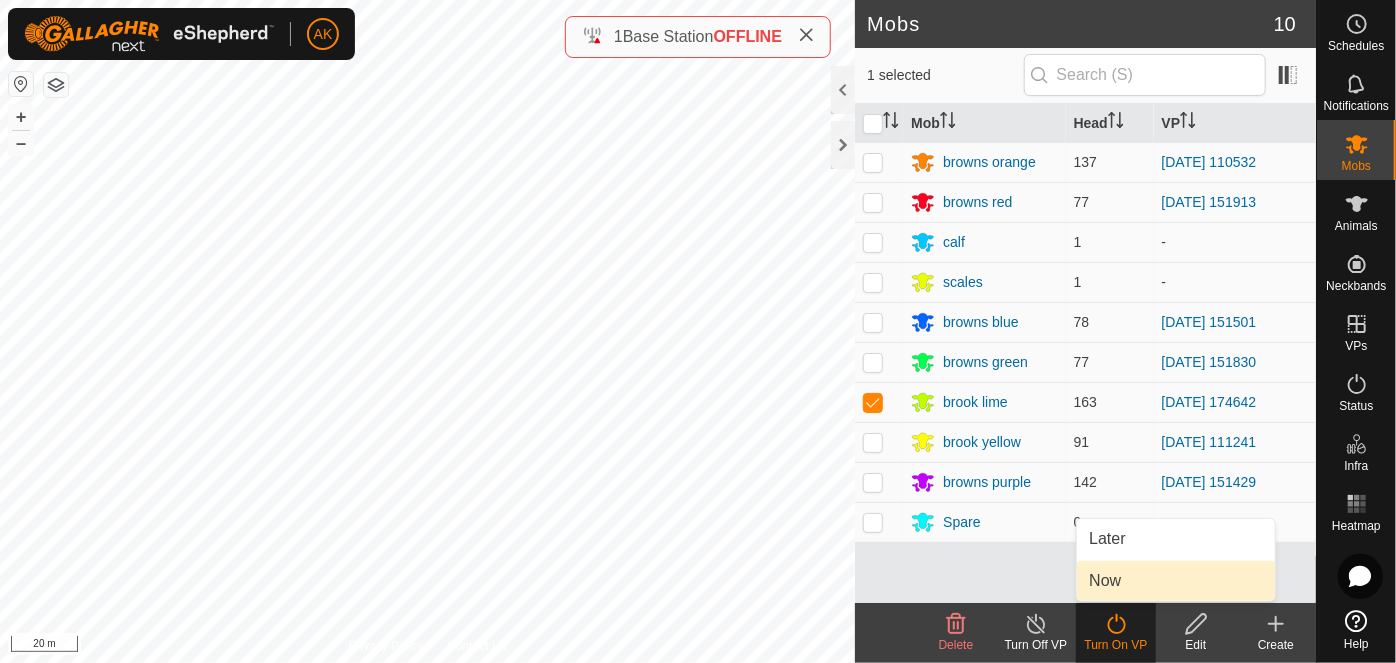 click on "Now" at bounding box center [1176, 581] 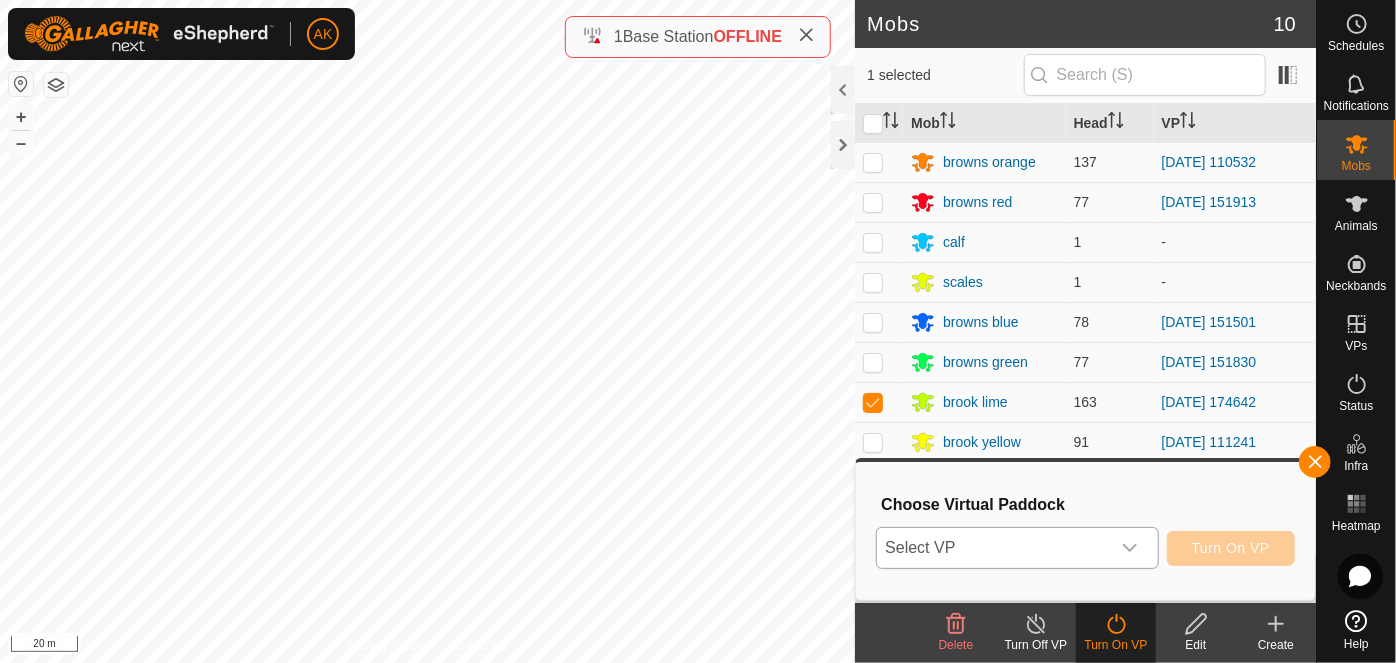 click at bounding box center (1130, 548) 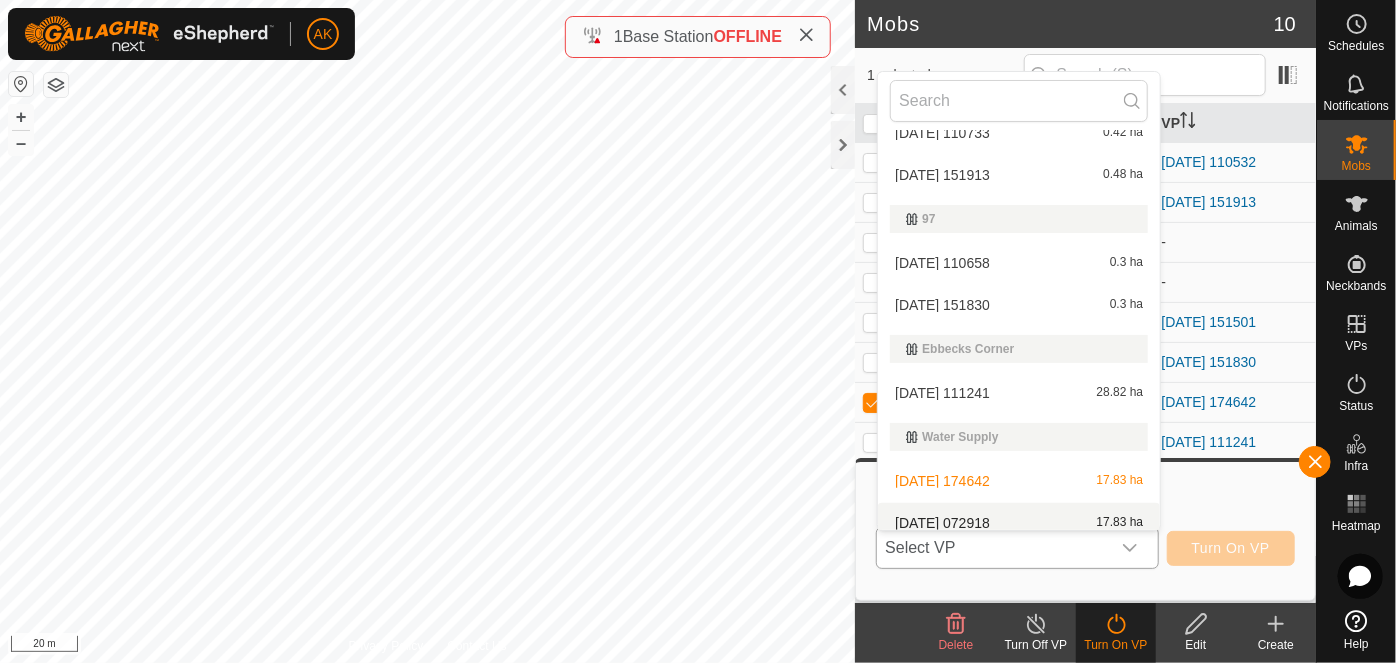 scroll, scrollTop: 557, scrollLeft: 0, axis: vertical 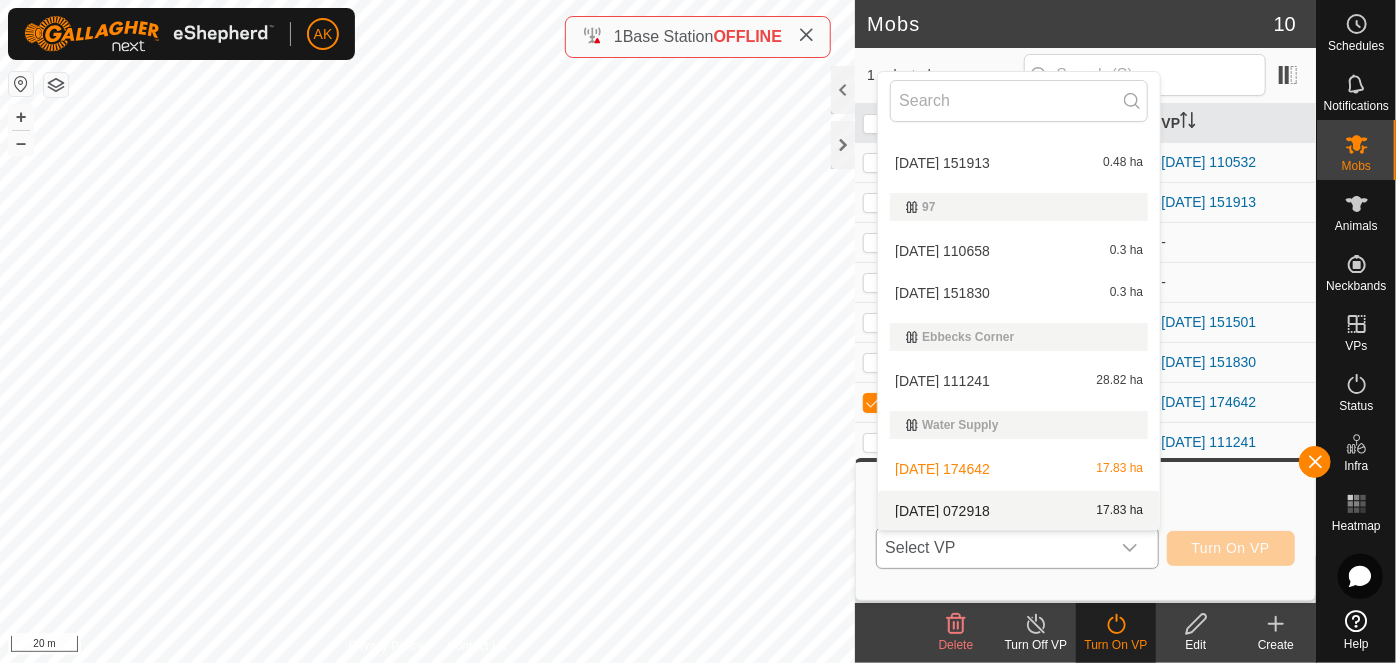 click on "[DATE] 072918  17.83 ha" at bounding box center (1019, 511) 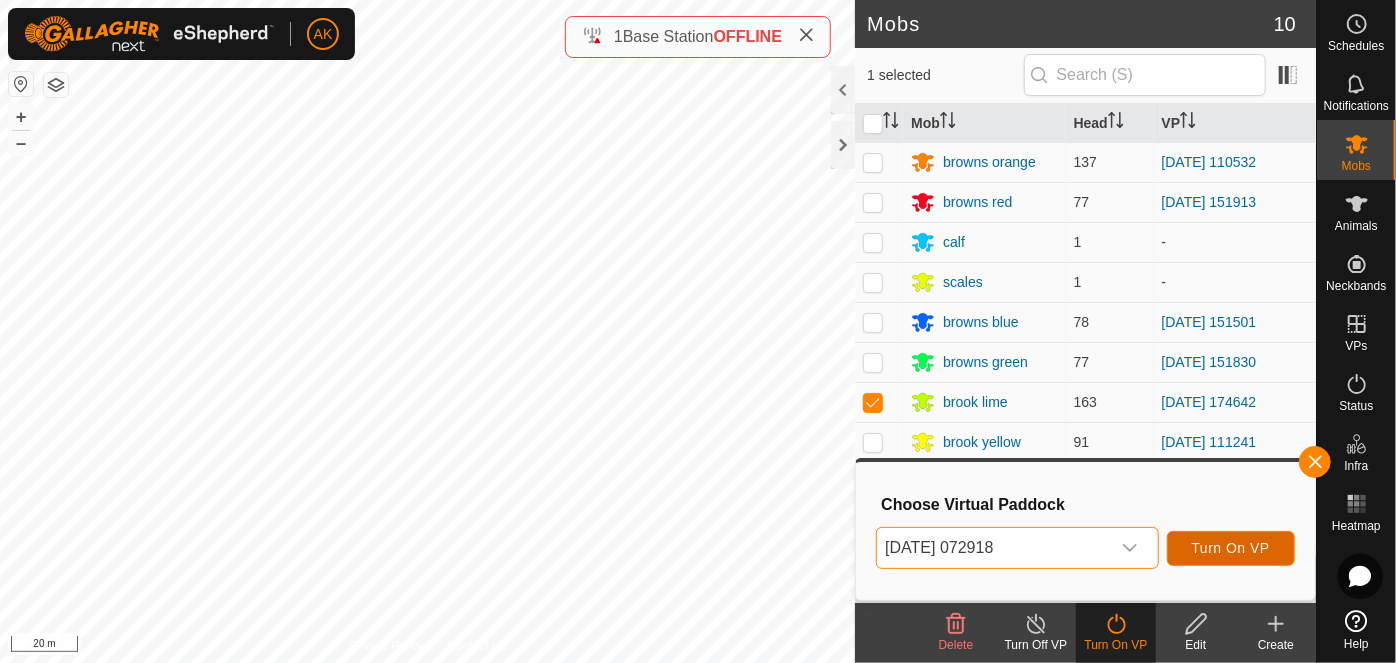 click on "Turn On VP" at bounding box center [1231, 548] 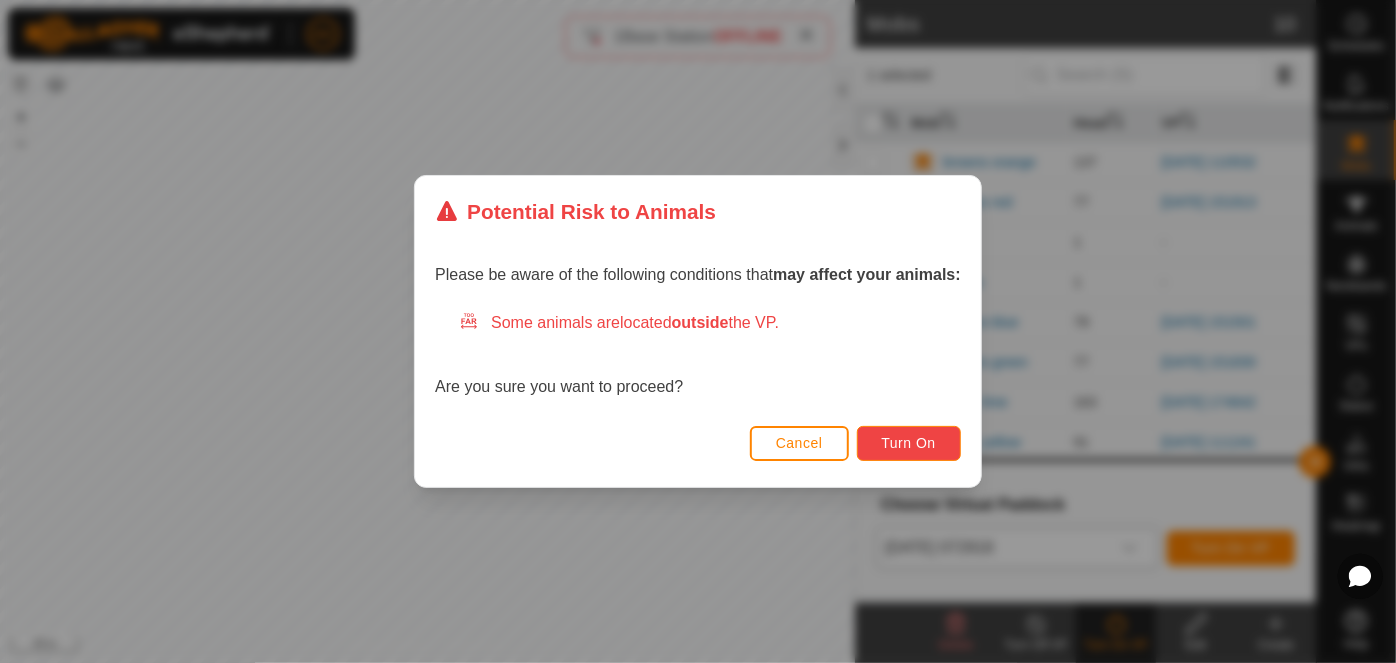 click on "Turn On" at bounding box center (909, 443) 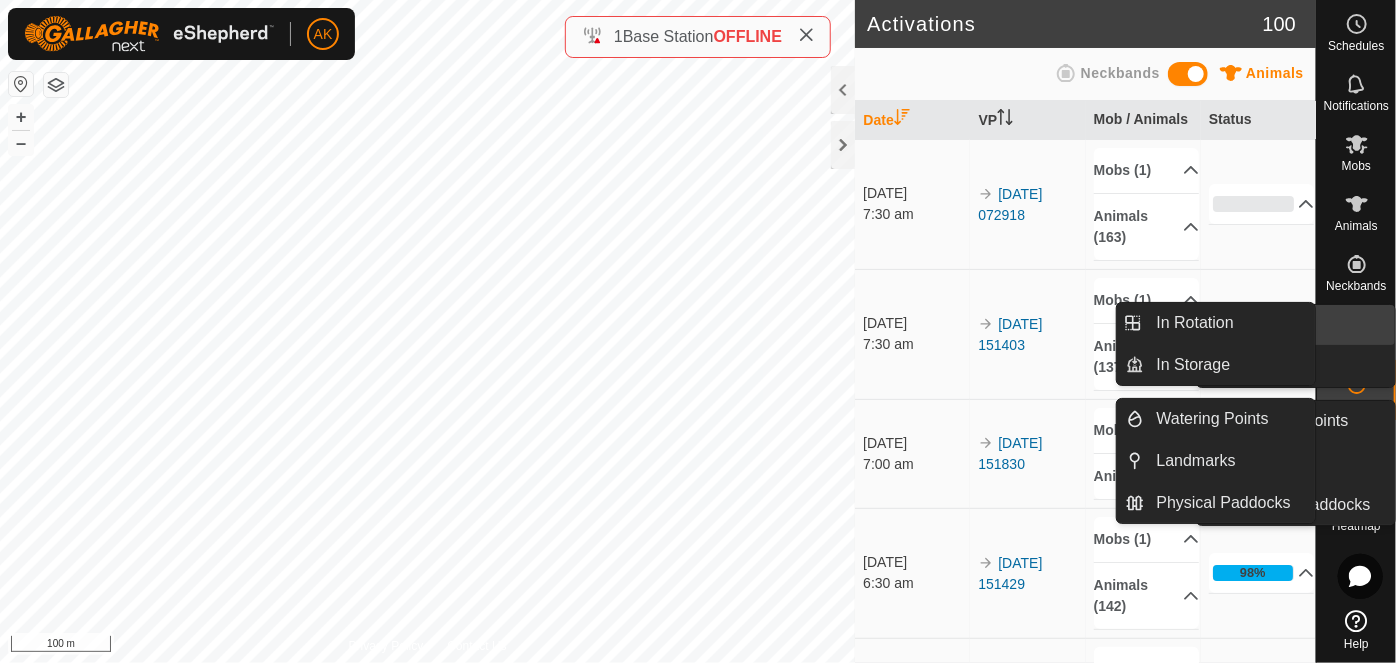 click on "In Rotation" at bounding box center (1309, 325) 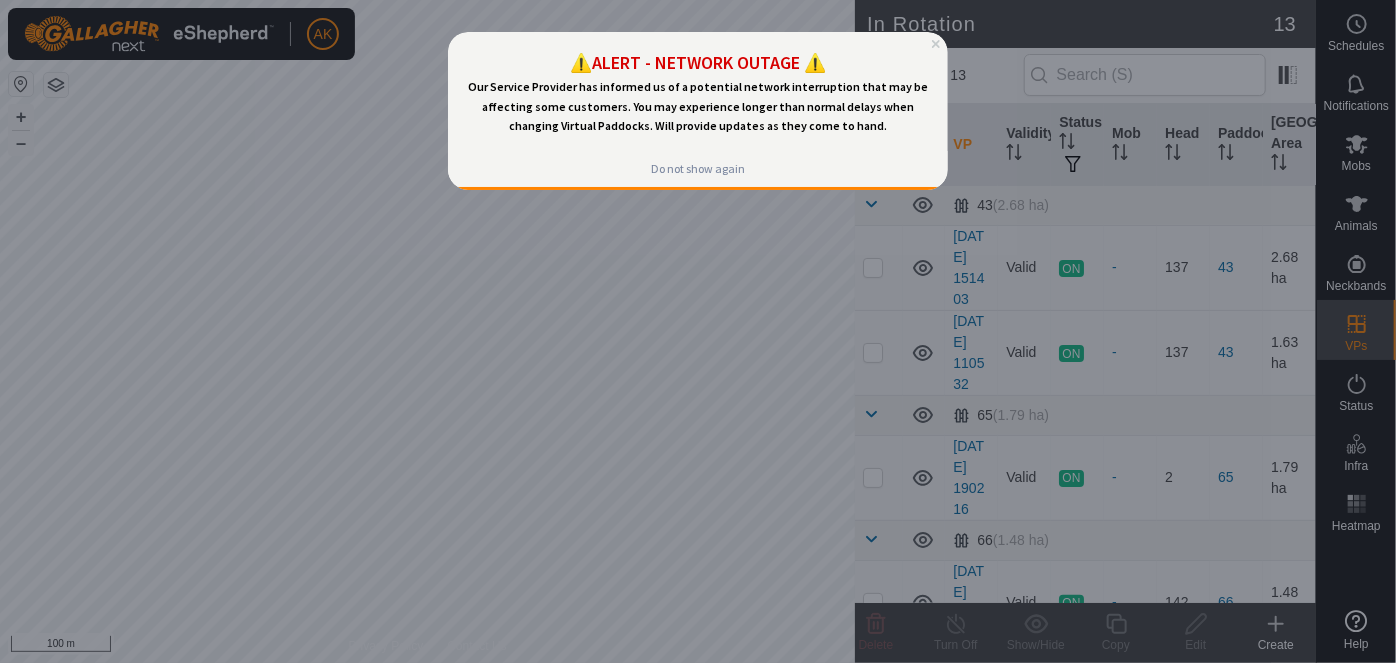 scroll, scrollTop: 0, scrollLeft: 0, axis: both 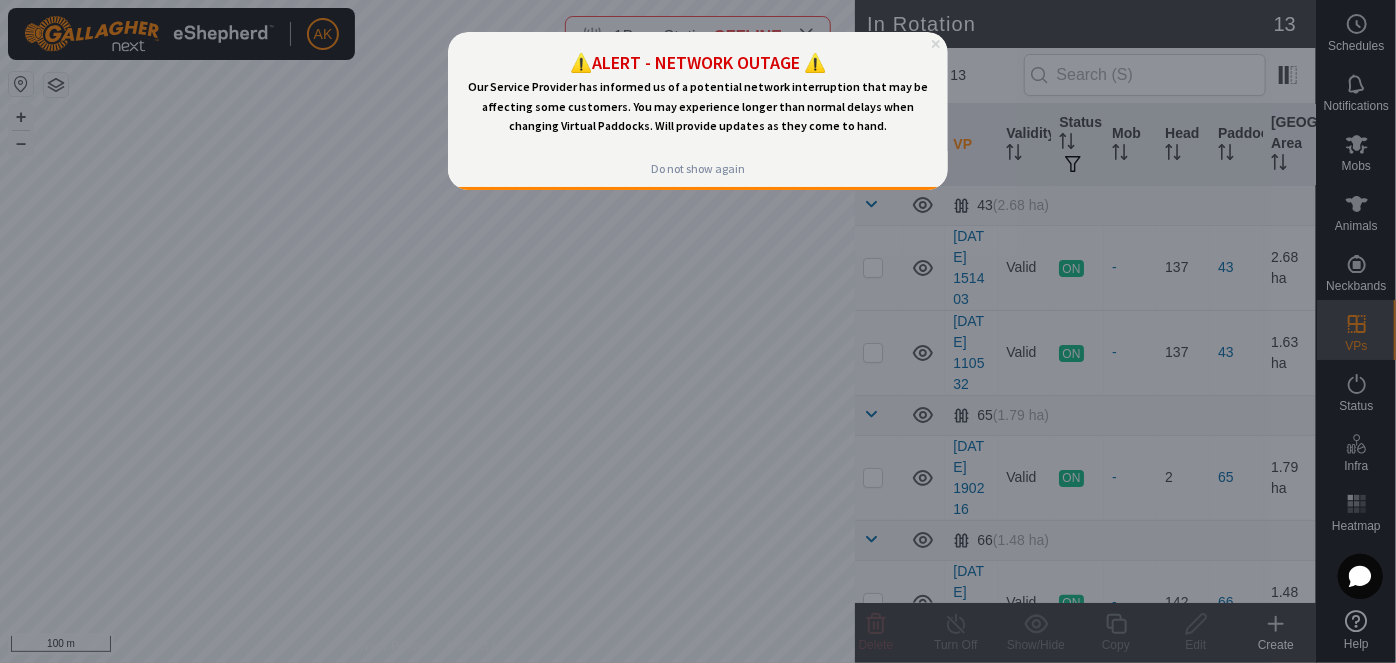 click 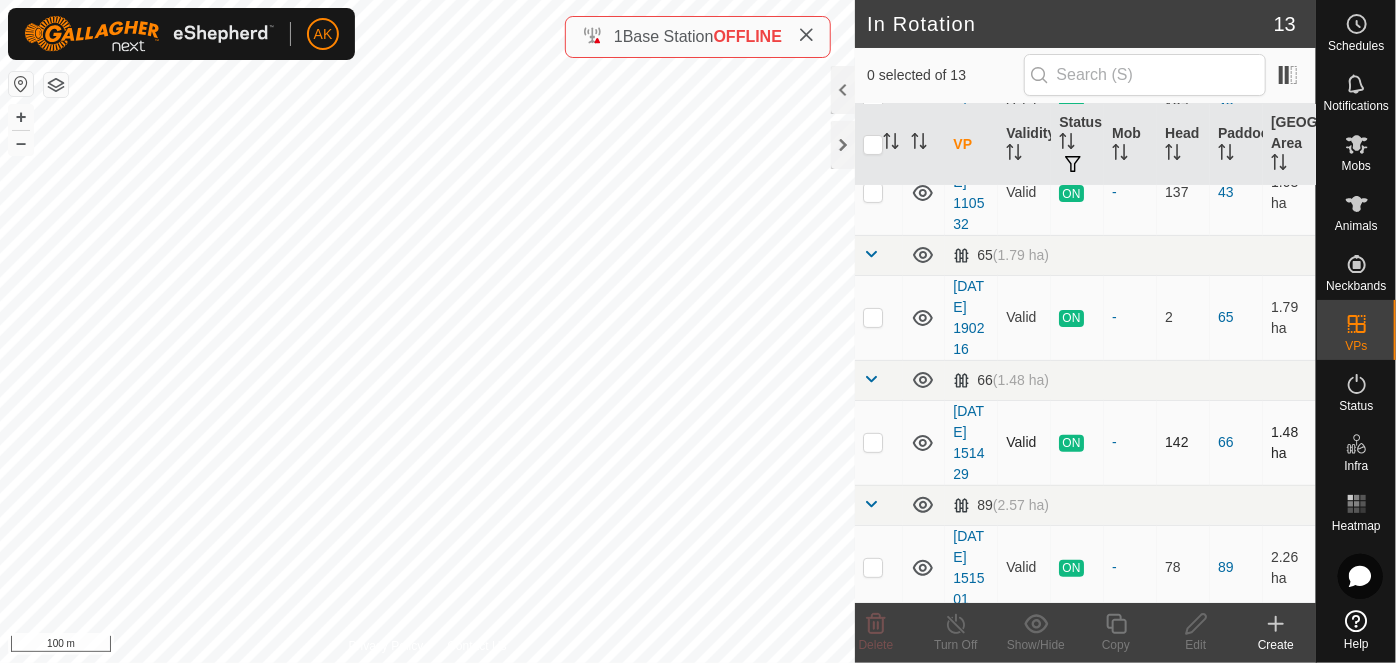 scroll, scrollTop: 363, scrollLeft: 0, axis: vertical 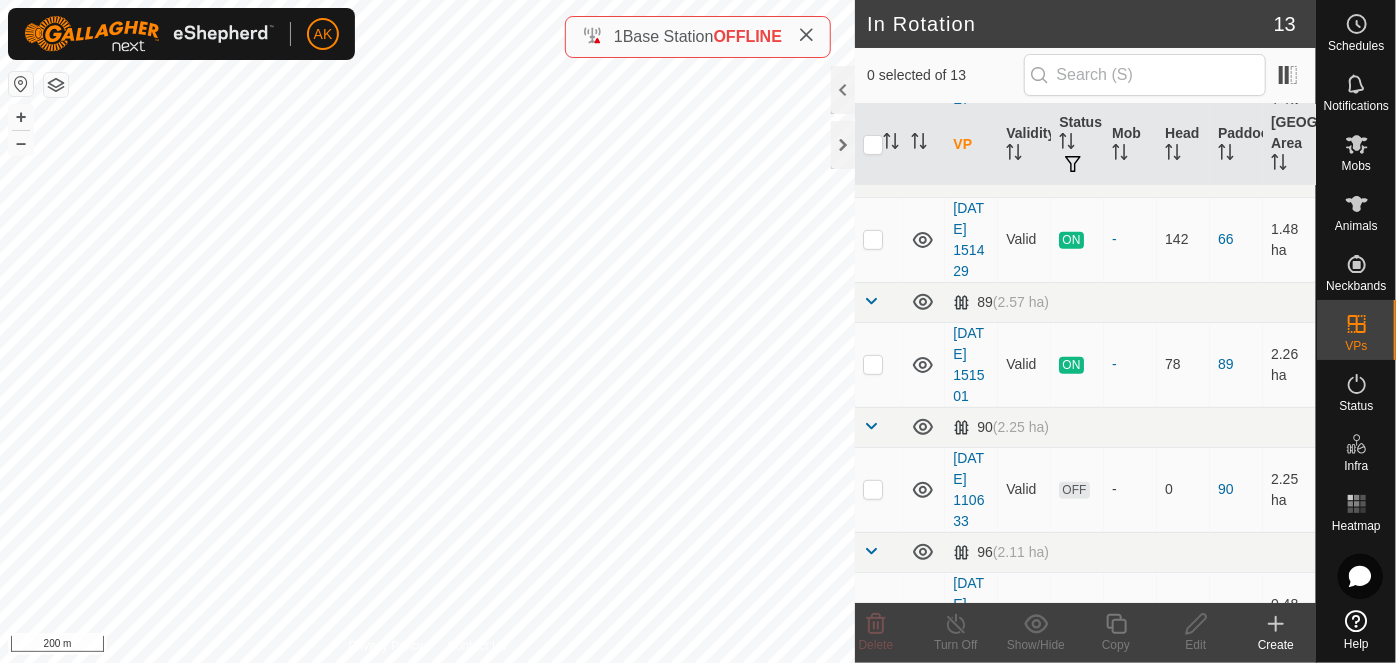 click on "AK Schedules Notifications Mobs Animals Neckbands VPs Status Infra Heatmap Help In Rotation 13 0 selected of 13     VP   Validity   Status   Mob   Head   Paddock   Grazing Area   43   (2.68 ha) 2025-07-25 151403  Valid  ON  -   137   43   2.68 ha  2025-07-24 110532  Valid  ON  -   137   43   1.63 ha   65   (1.79 ha) 2025-07-24 190216  Valid  ON  -   2   65   1.79 ha   66   (1.48 ha) 2025-07-25 151429  Valid  ON  -   142   66   1.48 ha   89   (2.57 ha) 2025-07-25 151501  Valid  ON  -   78   89   2.26 ha   90   (2.25 ha) 2025-07-24 110633  Valid  OFF  -   0   90   2.25 ha   96   (2.11 ha) 2025-07-25 151913  Valid  ON  -   77   96   0.48 ha  2025-07-24 110733  Valid  OFF  -   0   96   0.42 ha   97   (2.35 ha) 2025-07-25 151830  Valid  ON  -   77   97   0.3 ha  2025-07-24 110658  Valid  ON  -   5   97   0.3 ha   Ebbecks Corner   (28.87 ha) 2025-07-23 111241  Valid  ON  -   91   Ebbecks Corner   28.82 ha   Water Supply   (24.51 ha) 2025-07-26 072918  Valid  ON  -   163   Water Supply   17.83 ha   Valid" at bounding box center (698, 331) 